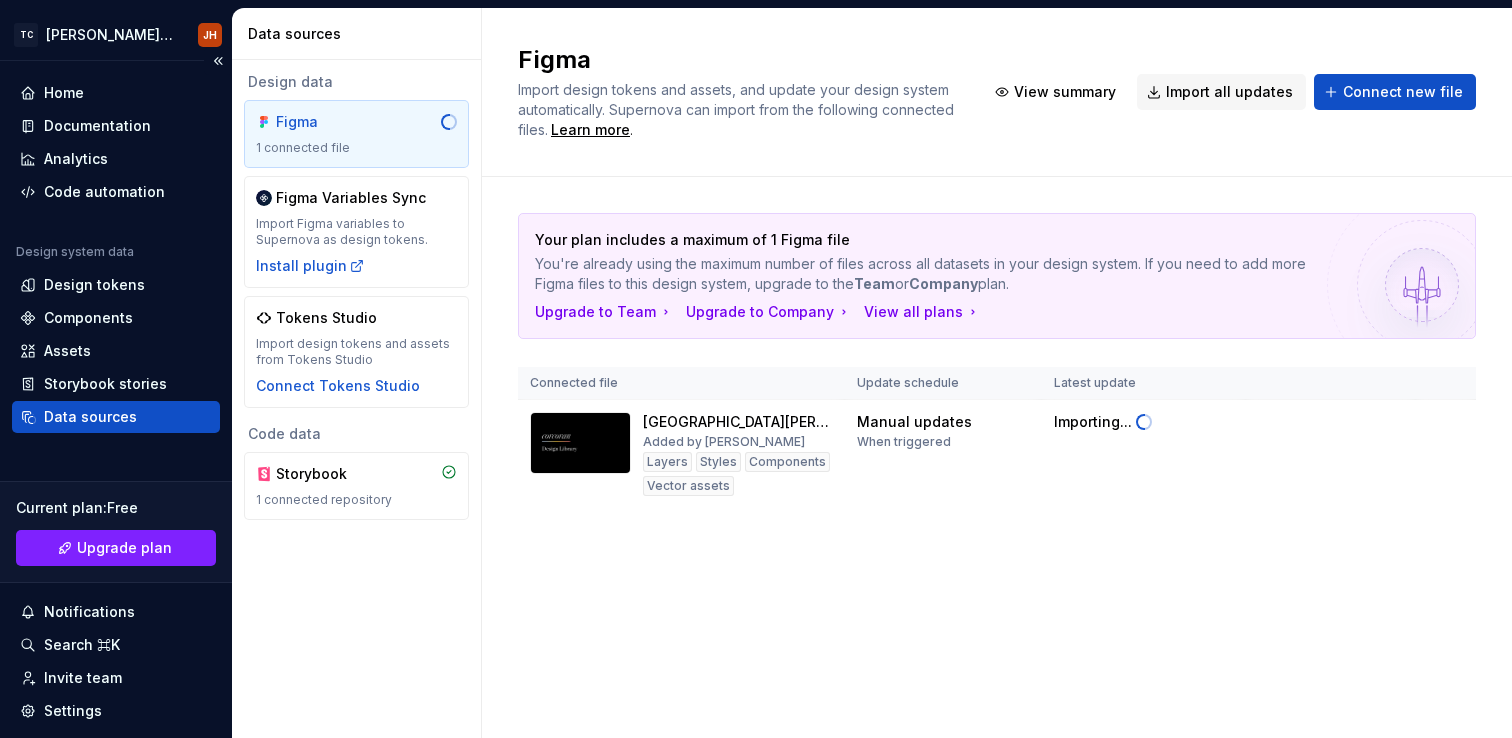 scroll, scrollTop: 0, scrollLeft: 0, axis: both 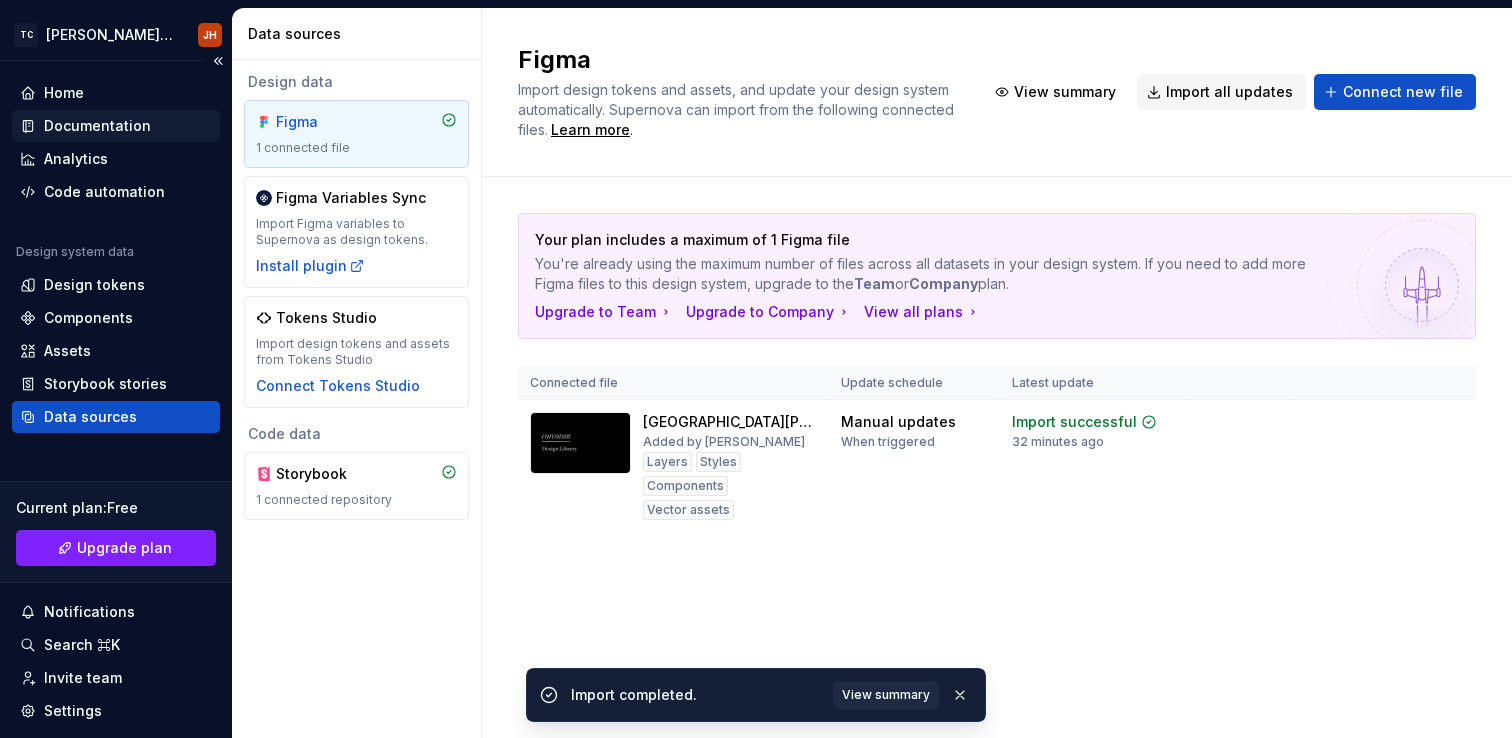 click on "Documentation" at bounding box center [97, 126] 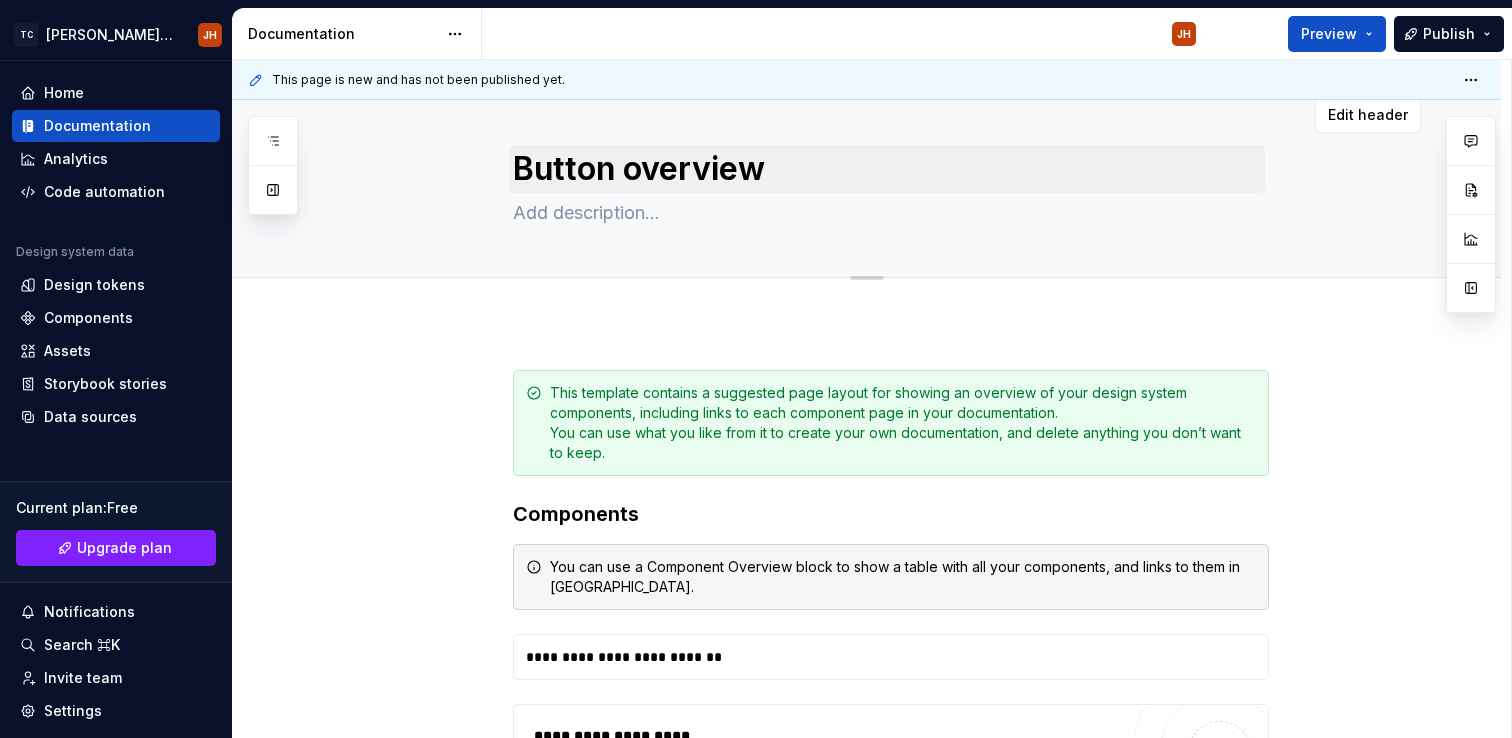 scroll, scrollTop: 0, scrollLeft: 0, axis: both 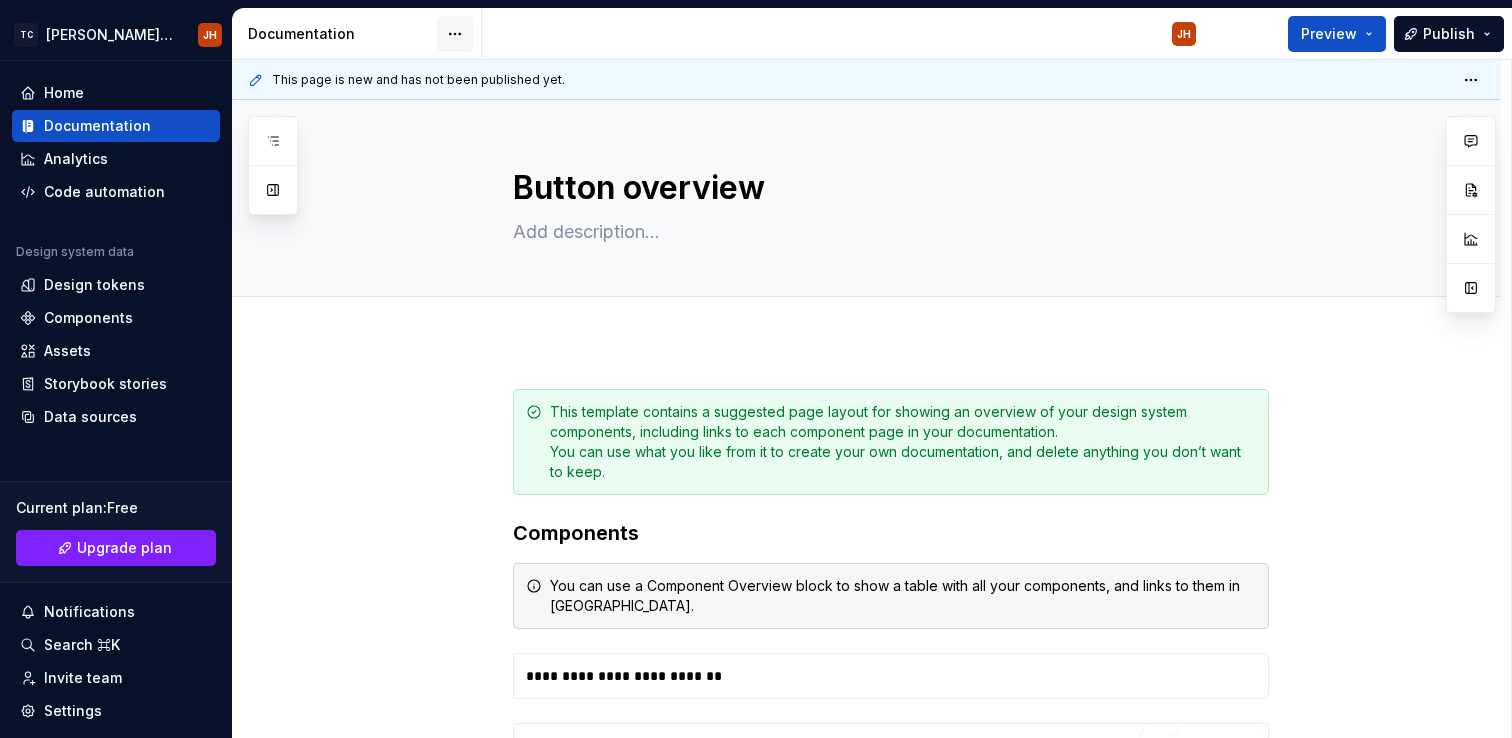 click on "[PERSON_NAME] Design Library JH Home Documentation Analytics Code automation Design system data Design tokens Components Assets Storybook stories Data sources Current plan :  Free Upgrade plan Notifications Search ⌘K Invite team Settings Contact support Help Documentation JH Preview Publish Pages Add
Accessibility guide for tree Page tree.
Navigate the tree with the arrow keys. Common tree hotkeys apply. Further keybindings are available:
enter to execute primary action on focused item
f2 to start renaming the focused item
escape to abort renaming an item
control+d to start dragging selected items
Welcome! Foundations Design tokens Typography Components Button overview JH Component detail Changes Welcome! Foundations  /  Design tokens Foundations  /  Typography Components  /  Button overview Components  /  Component detail Upgrade to Enterprise to turn on approval workflow Learn more Contact us Button overview Edit header You can" at bounding box center (756, 369) 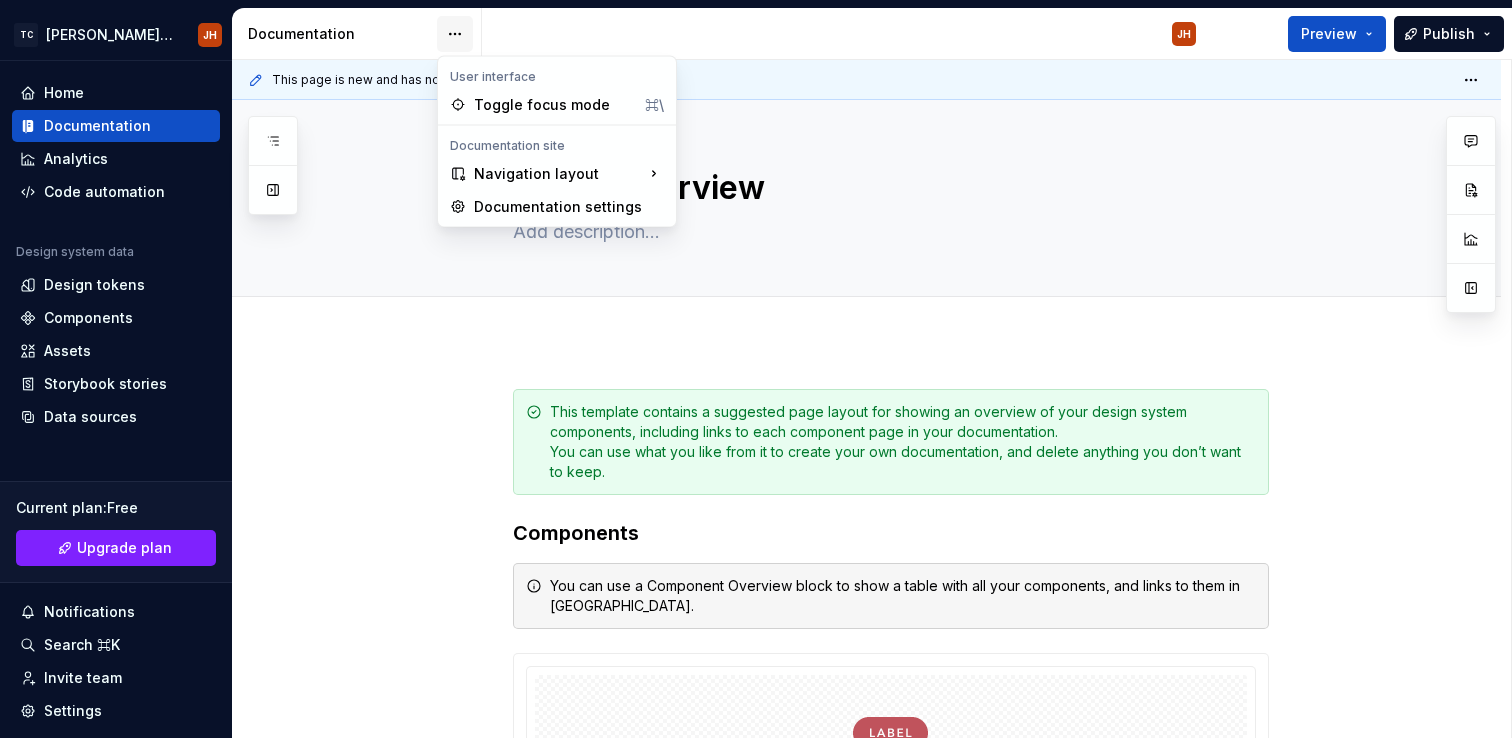 click on "[PERSON_NAME] Design Library JH Home Documentation Analytics Code automation Design system data Design tokens Components Assets Storybook stories Data sources Current plan :  Free Upgrade plan Notifications Search ⌘K Invite team Settings Contact support Help Documentation JH Preview Publish Pages Add
Accessibility guide for tree Page tree.
Navigate the tree with the arrow keys. Common tree hotkeys apply. Further keybindings are available:
enter to execute primary action on focused item
f2 to start renaming the focused item
escape to abort renaming an item
control+d to start dragging selected items
Welcome! Foundations Design tokens Typography Components Button overview JH Component detail Changes Welcome! Foundations  /  Design tokens Foundations  /  Typography Components  /  Button overview Components  /  Component detail Upgrade to Enterprise to turn on approval workflow Learn more Contact us Button overview Edit header ******" at bounding box center (756, 369) 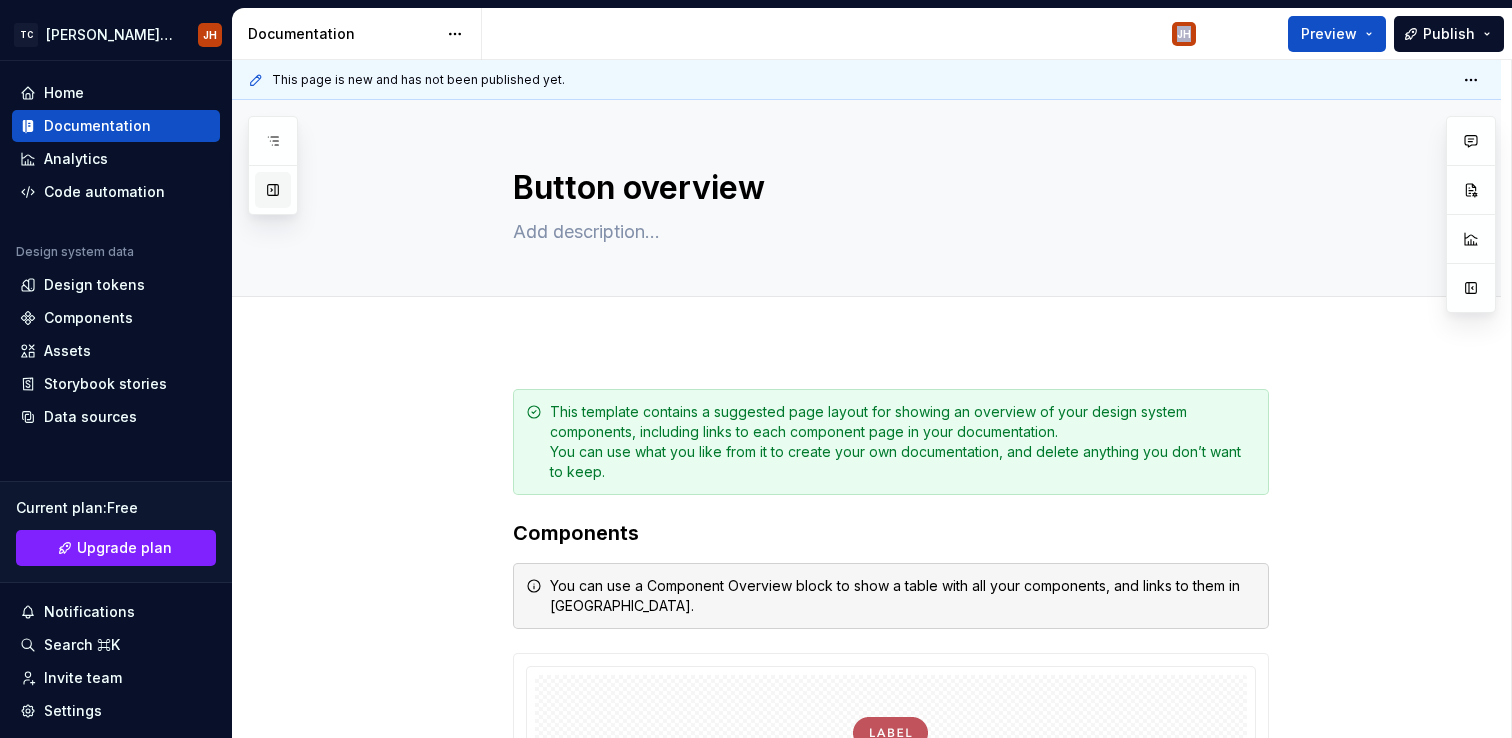 click at bounding box center (273, 190) 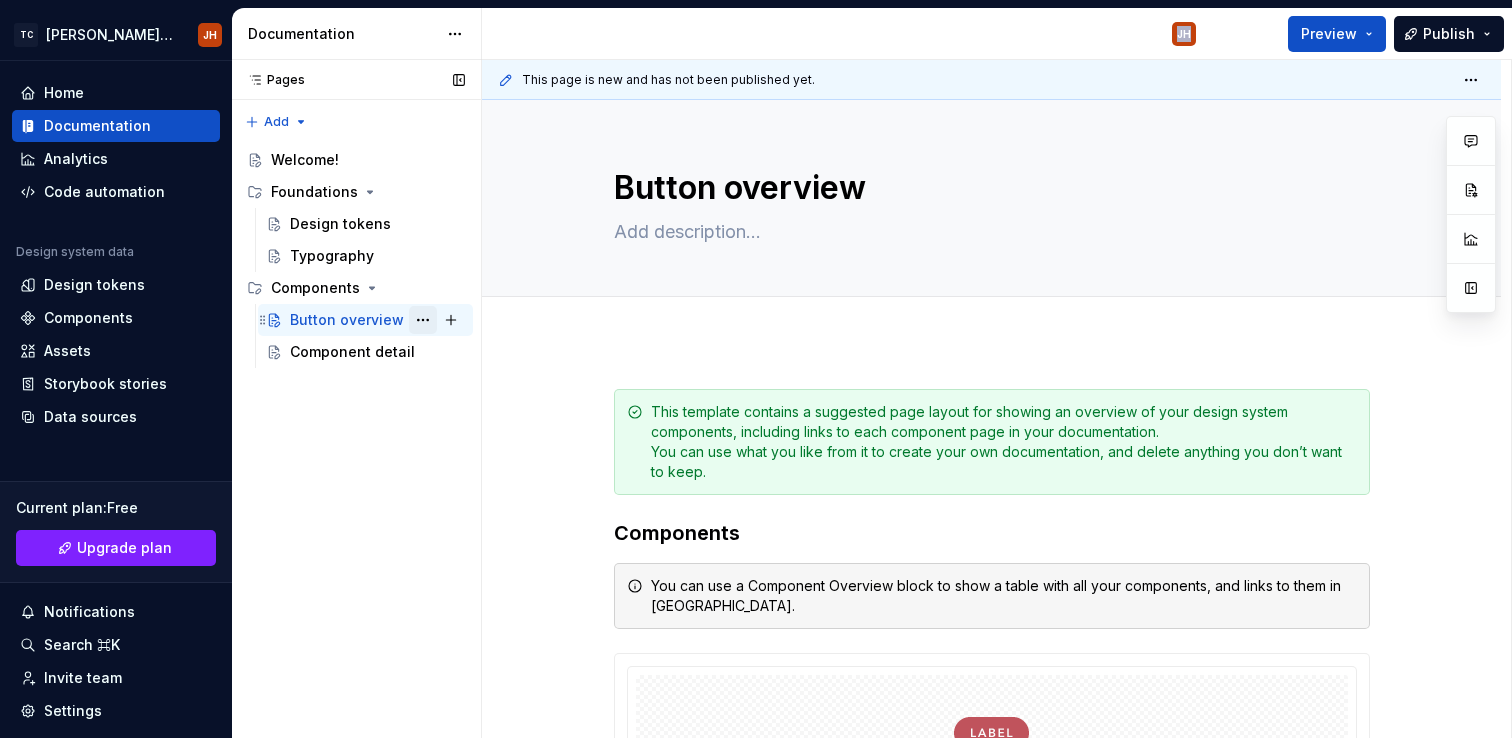 click at bounding box center (423, 320) 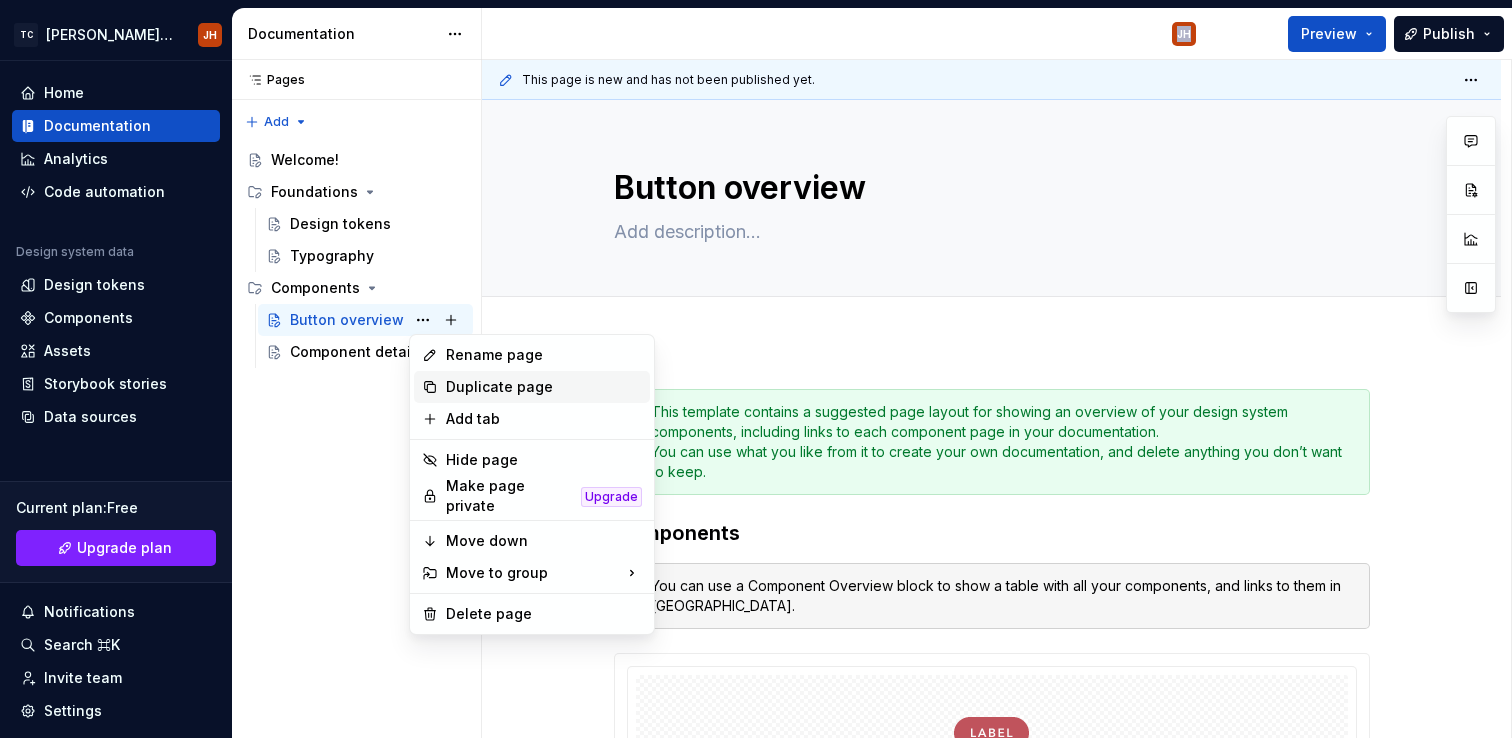 click on "Duplicate page" at bounding box center [544, 387] 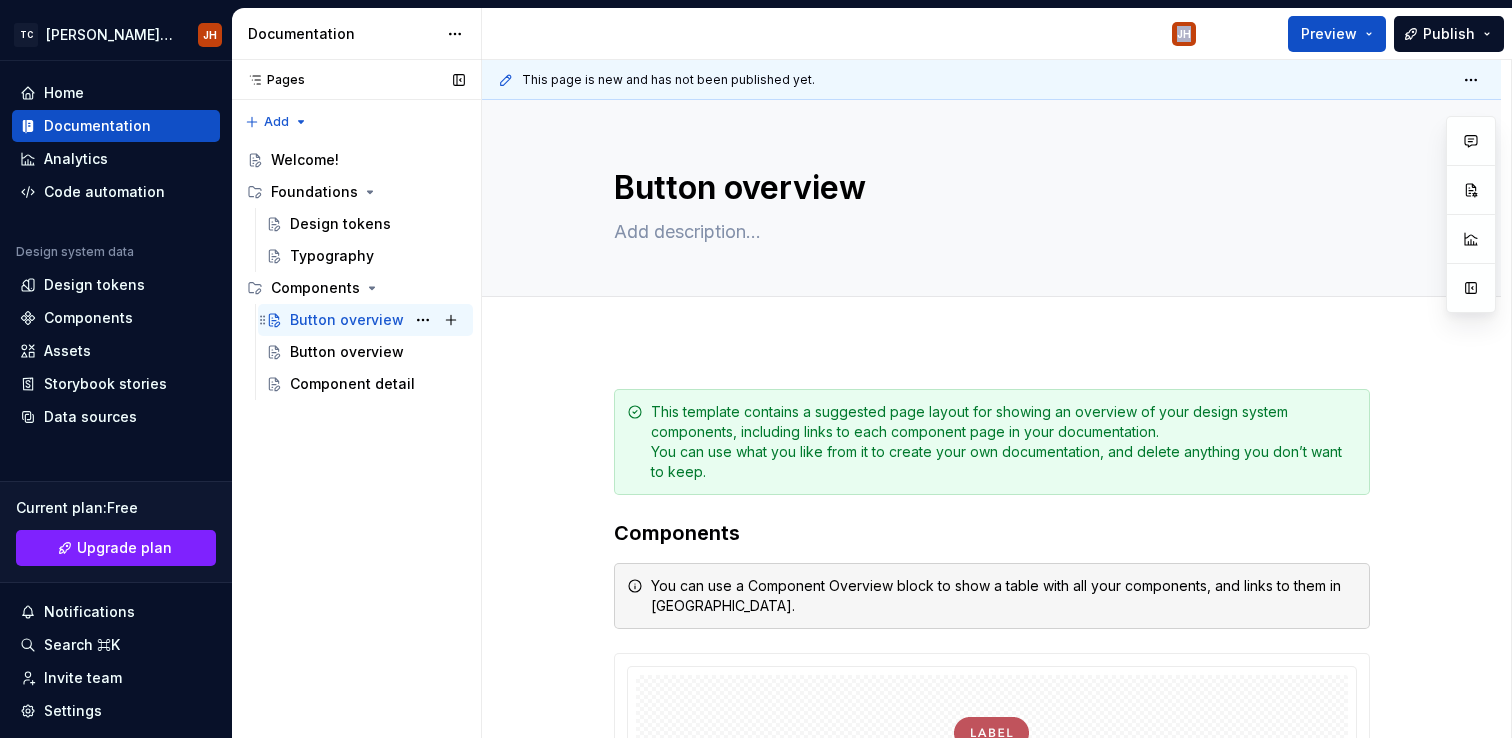 click on "Button overview" at bounding box center [347, 320] 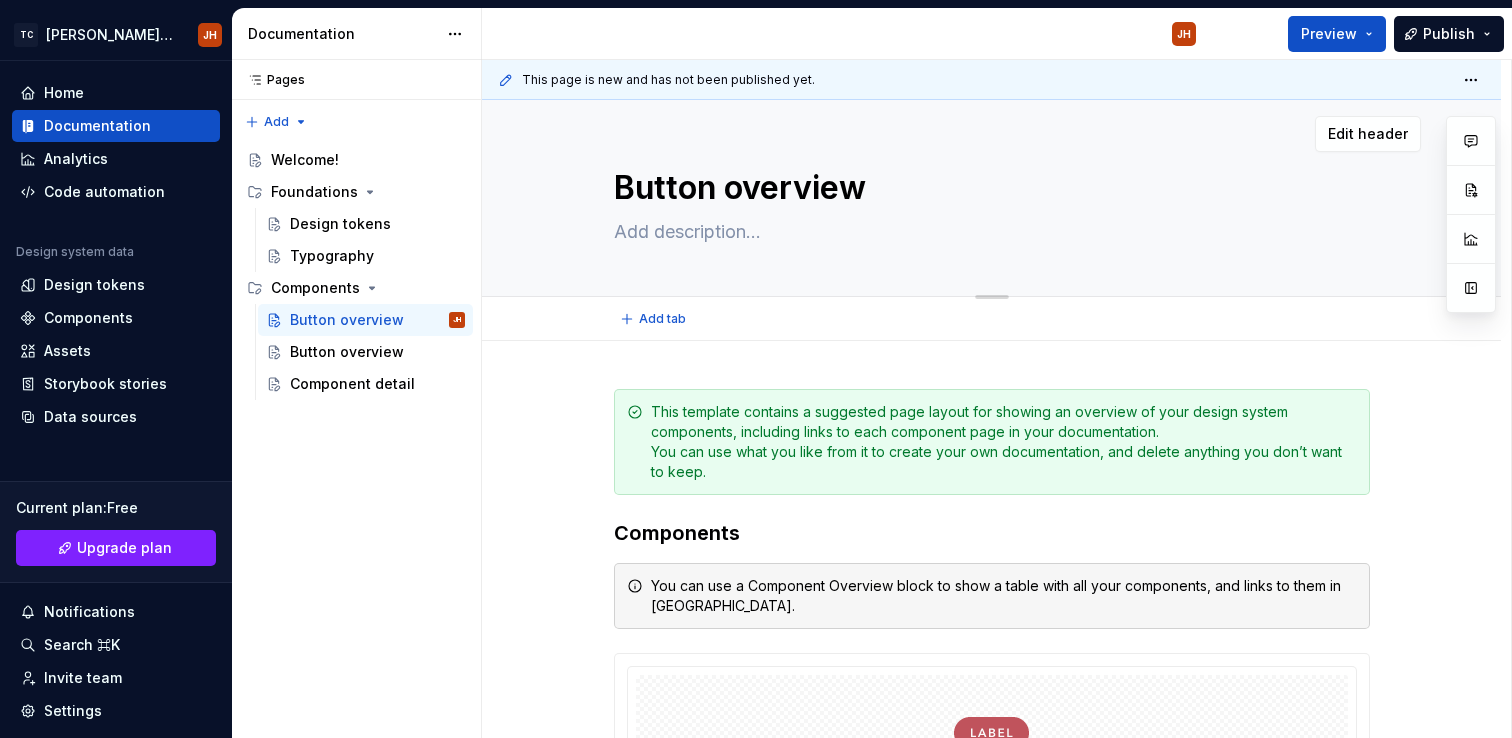 click on "Button overview" at bounding box center [988, 188] 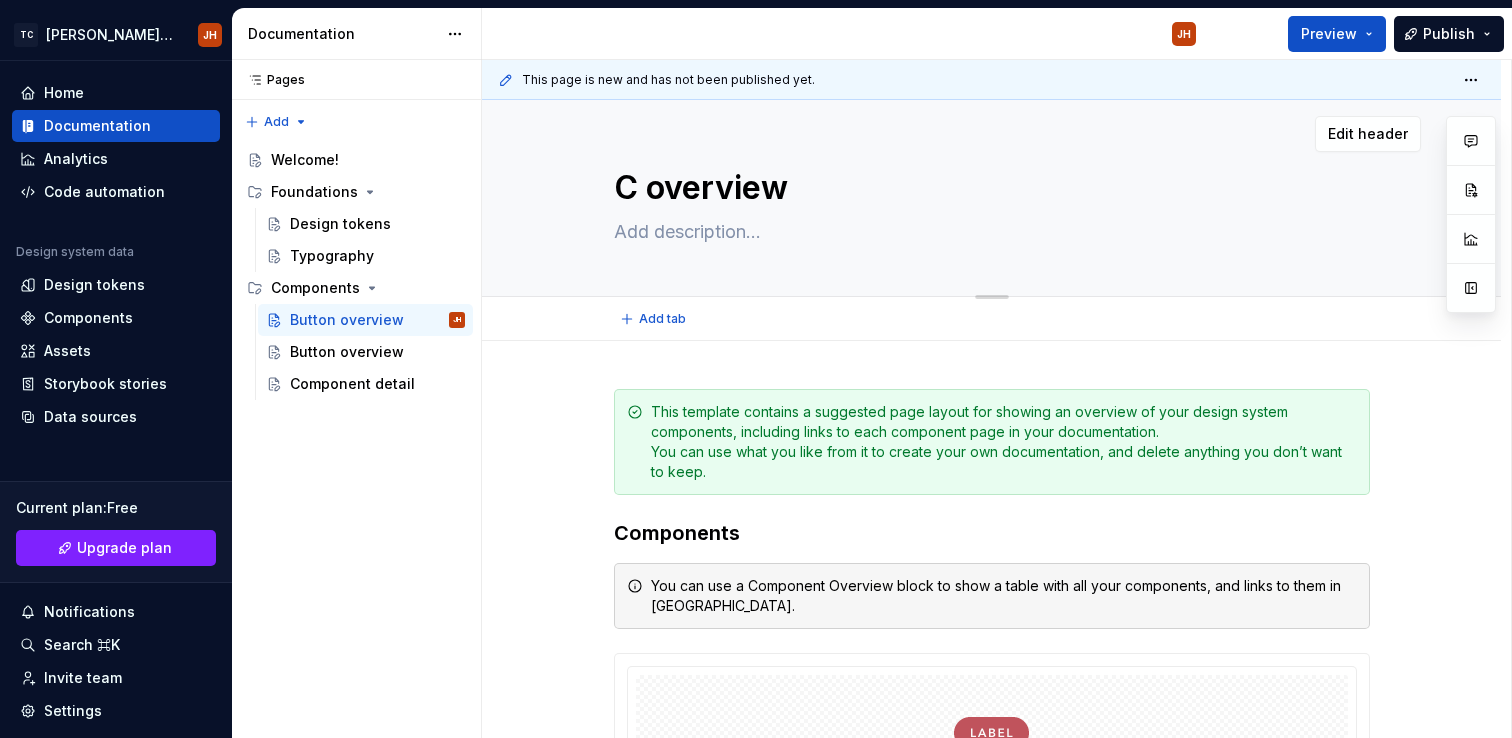 type on "*" 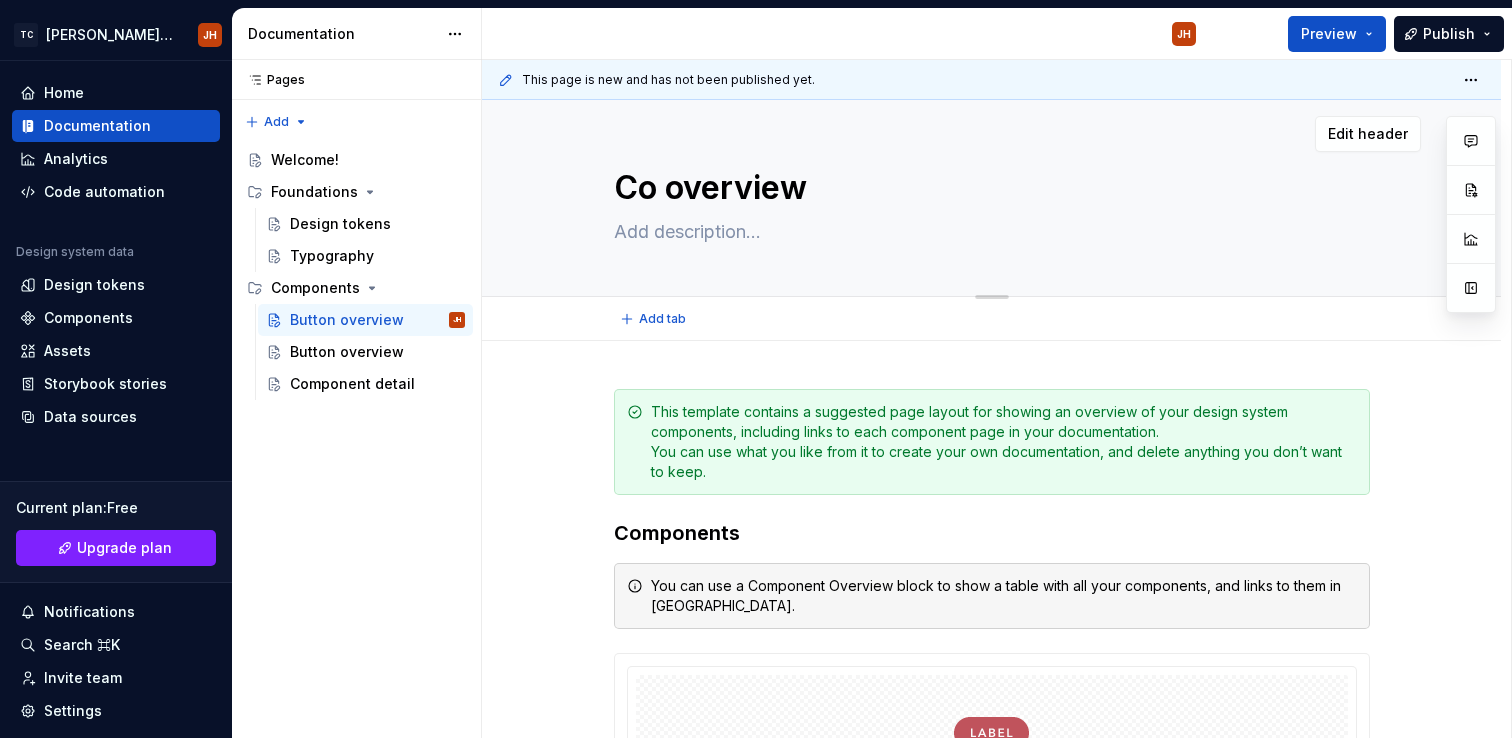 type on "*" 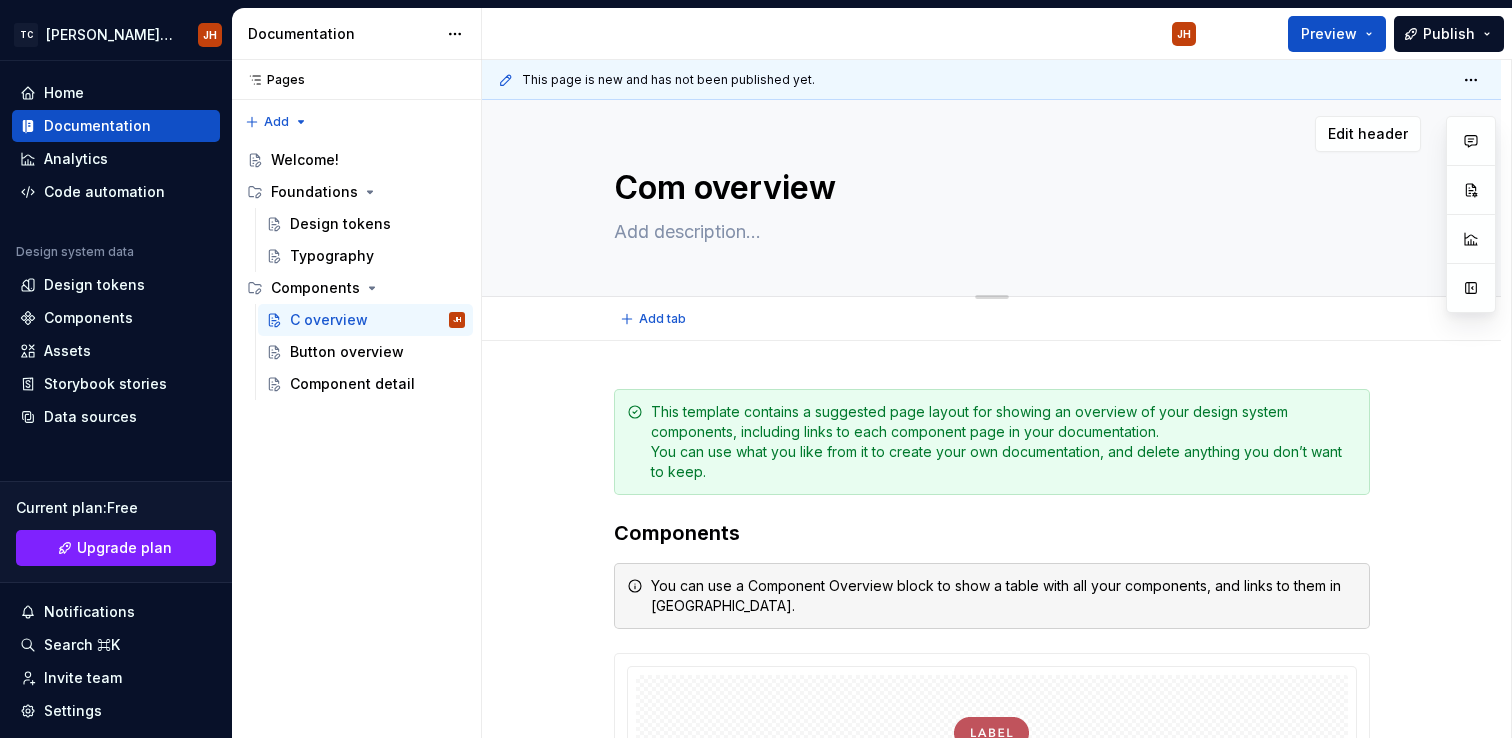 type on "*" 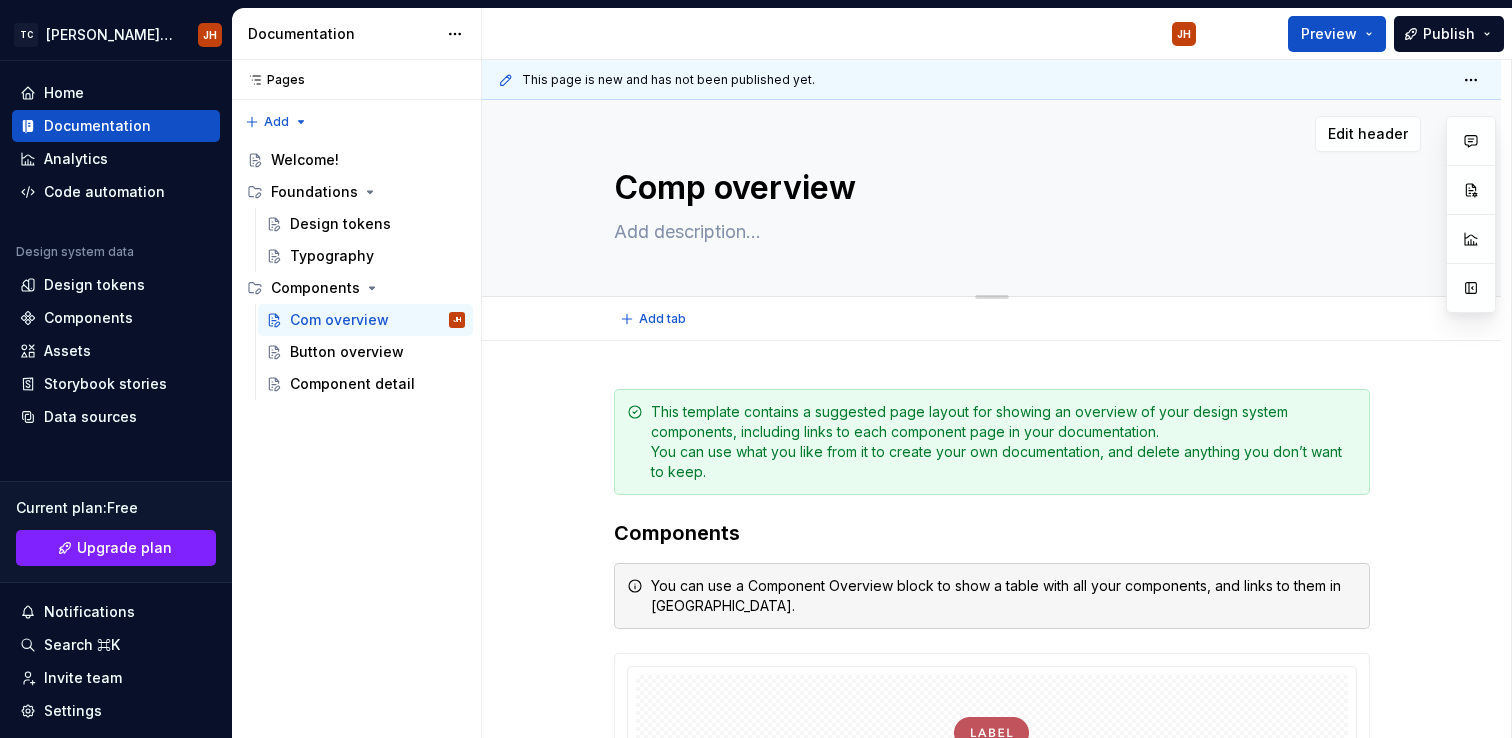 type on "*" 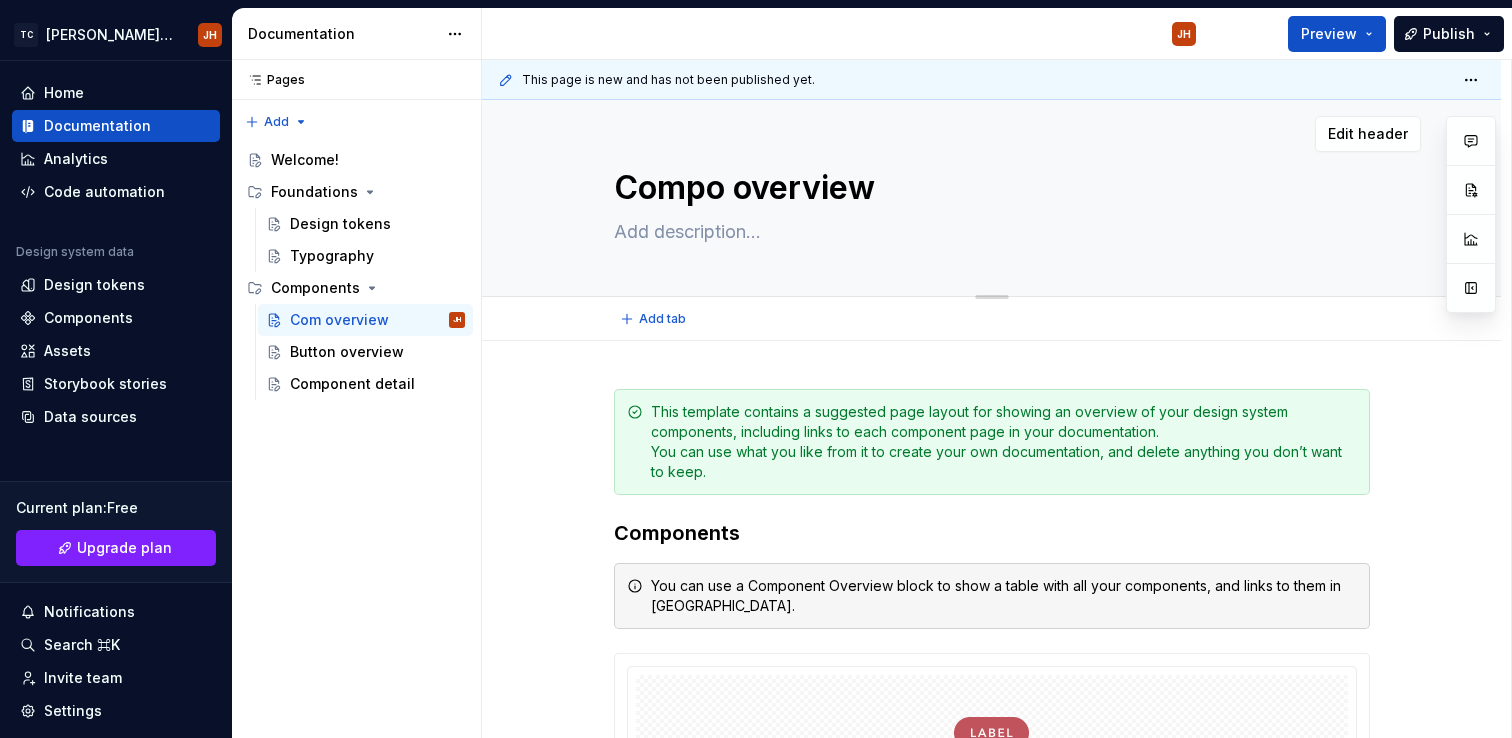 type on "*" 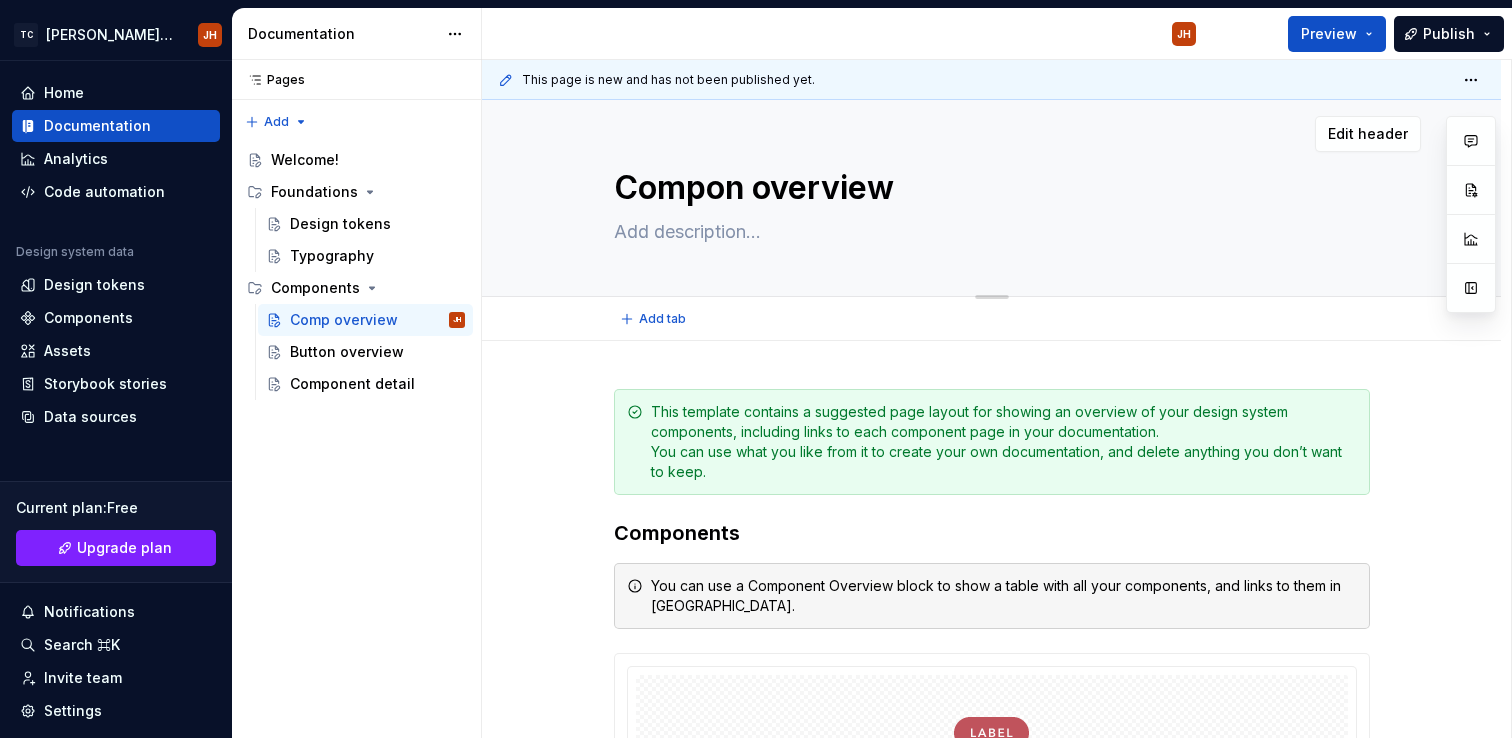 type on "*" 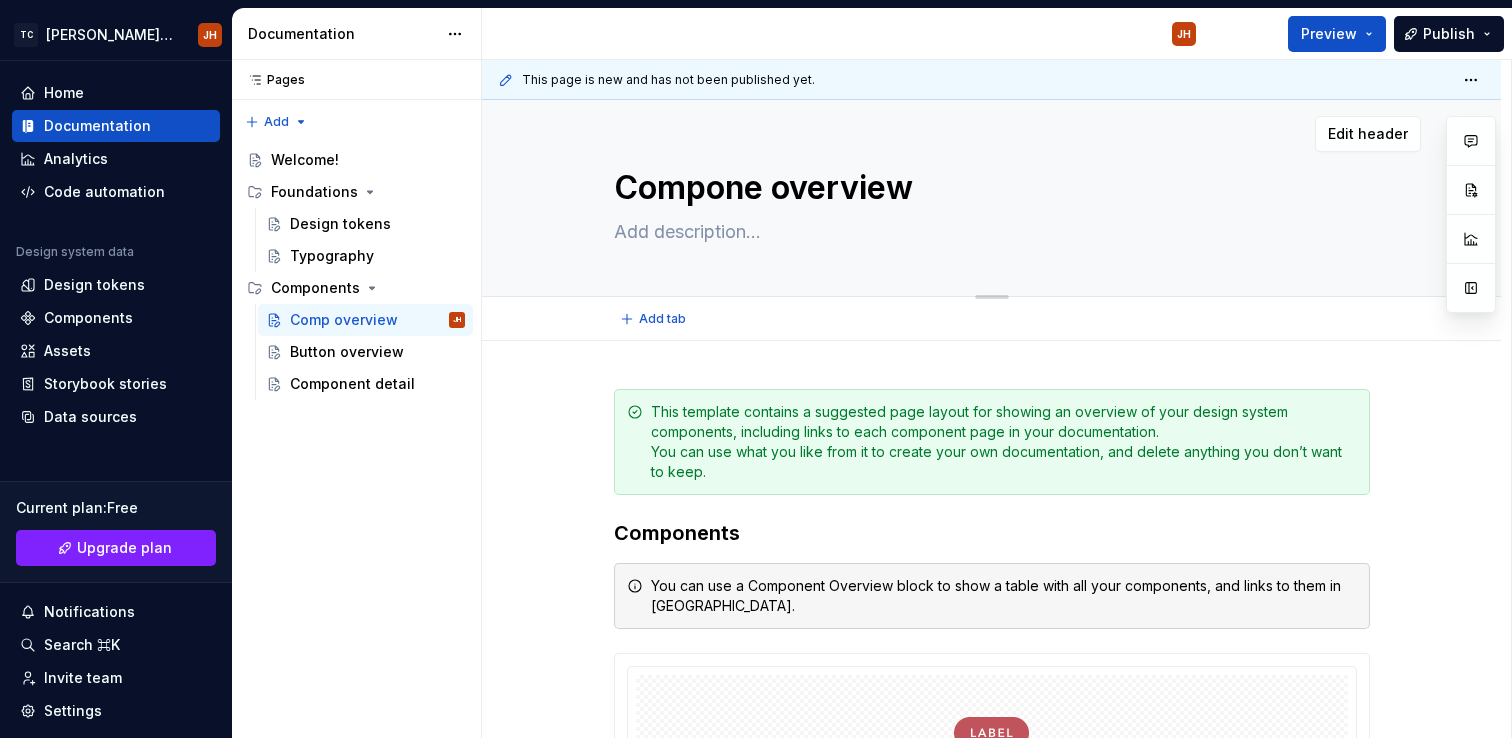 type on "*" 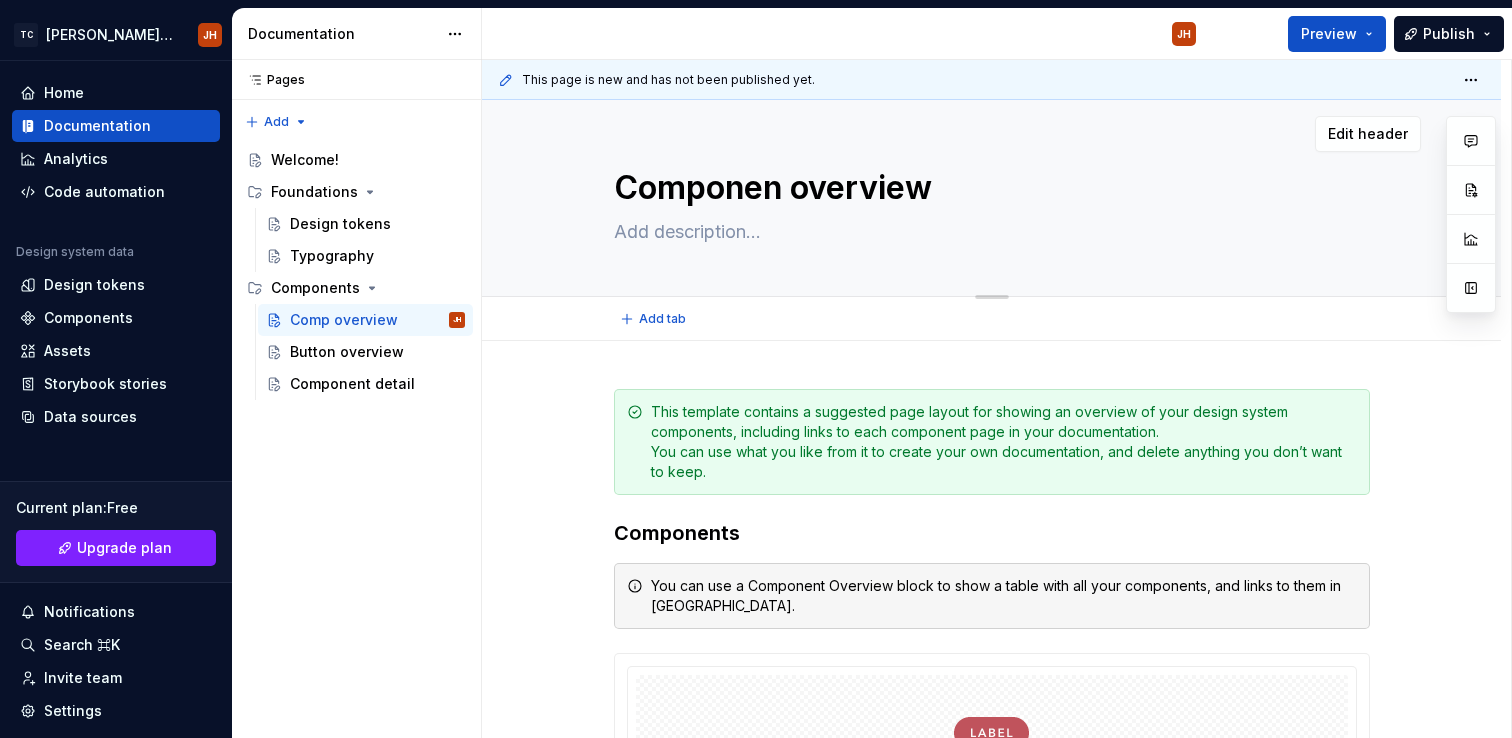 type on "*" 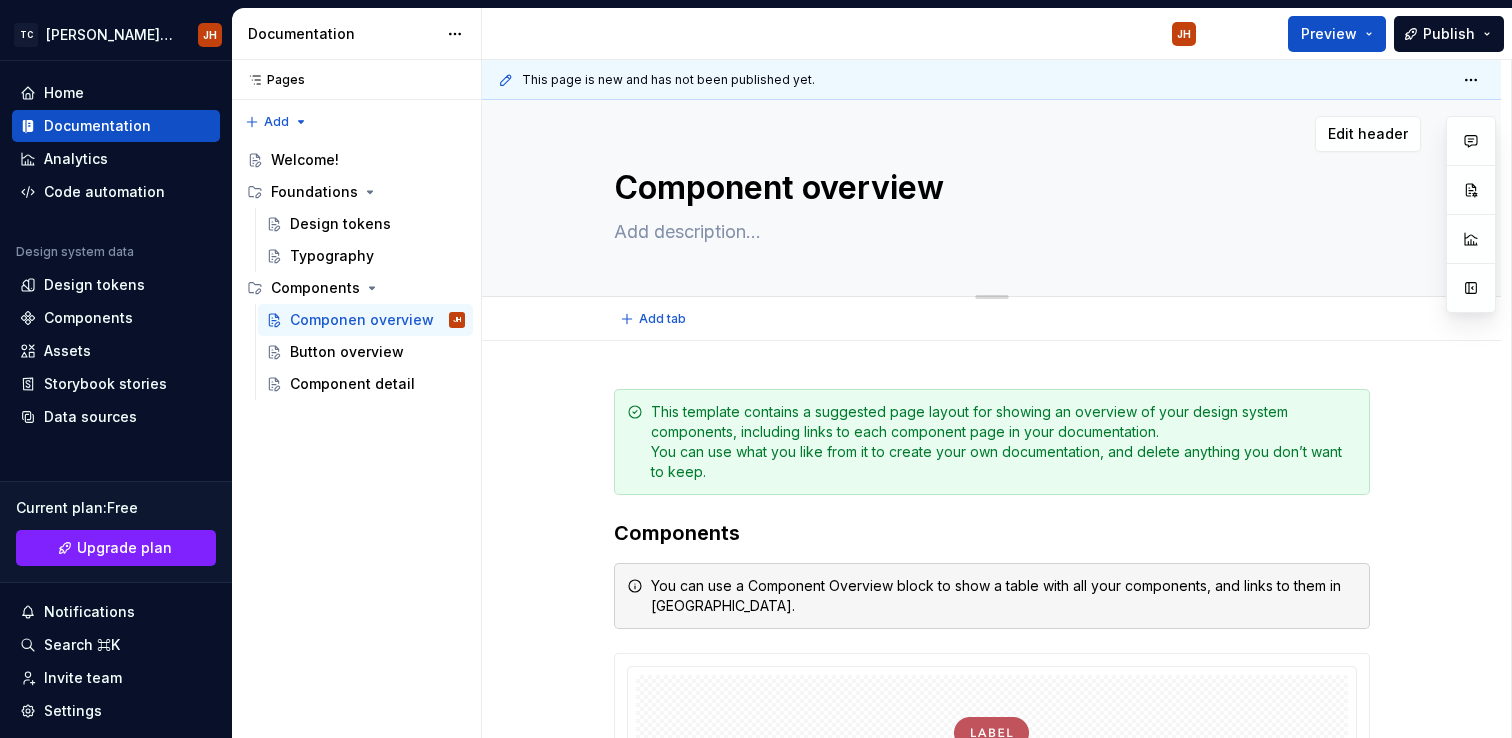type on "*" 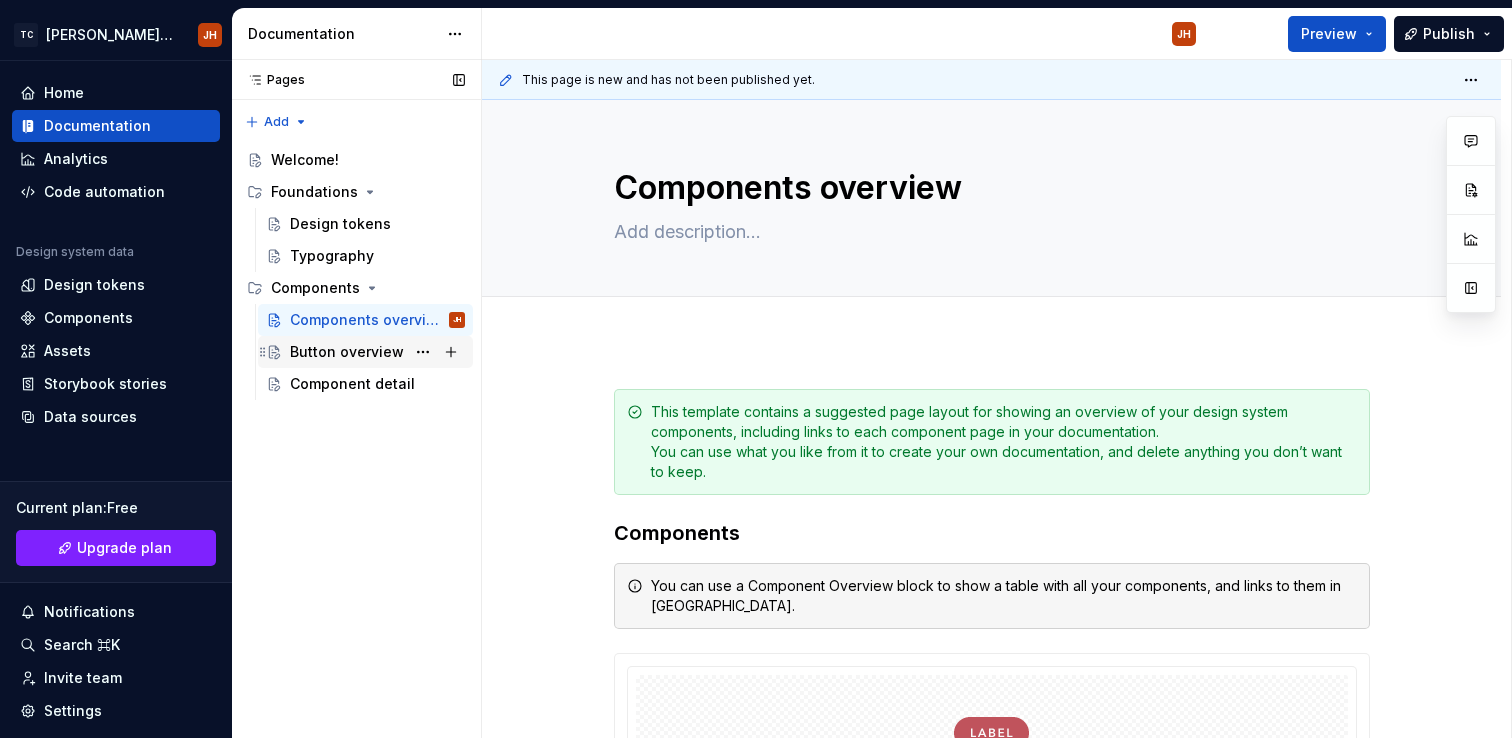 type on "*" 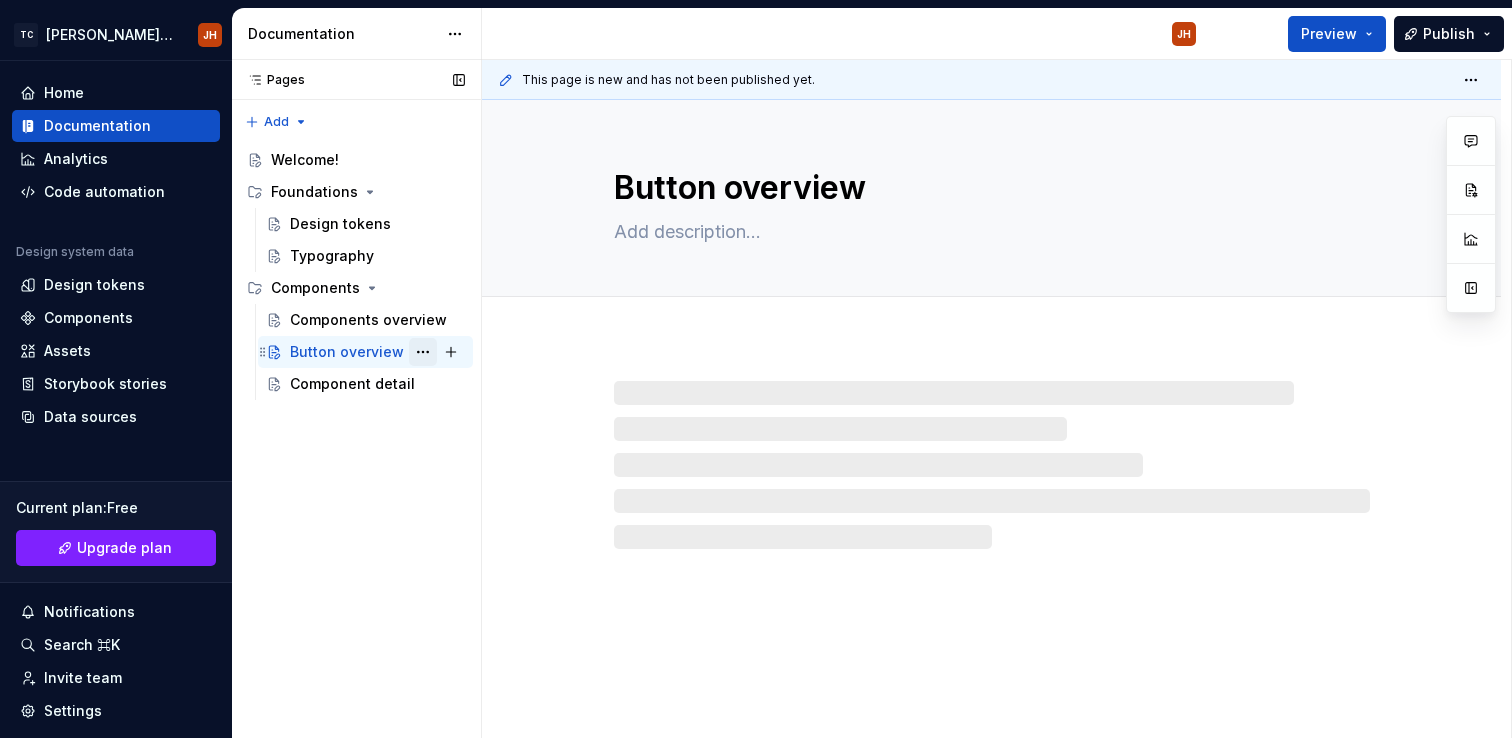 click at bounding box center [423, 352] 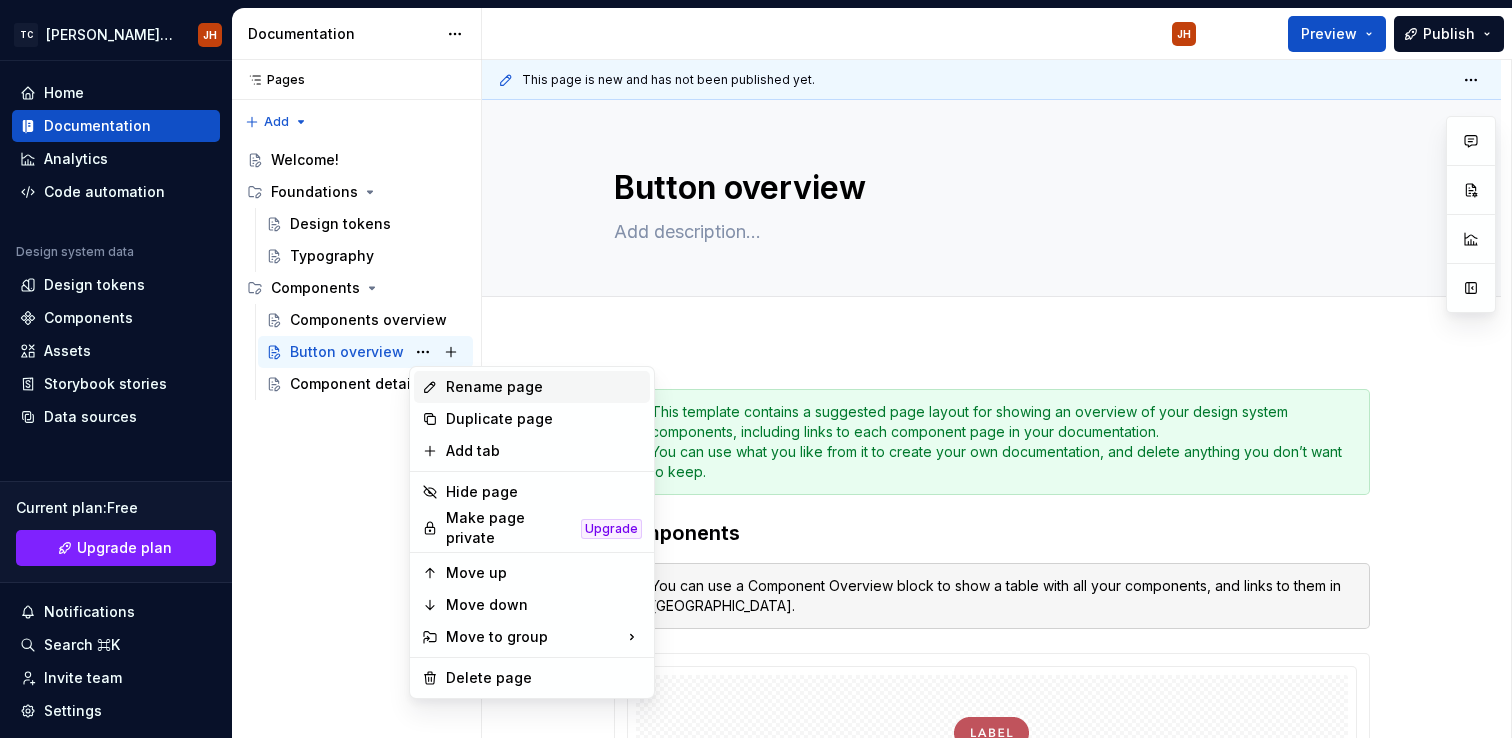 click on "Rename page" at bounding box center (544, 387) 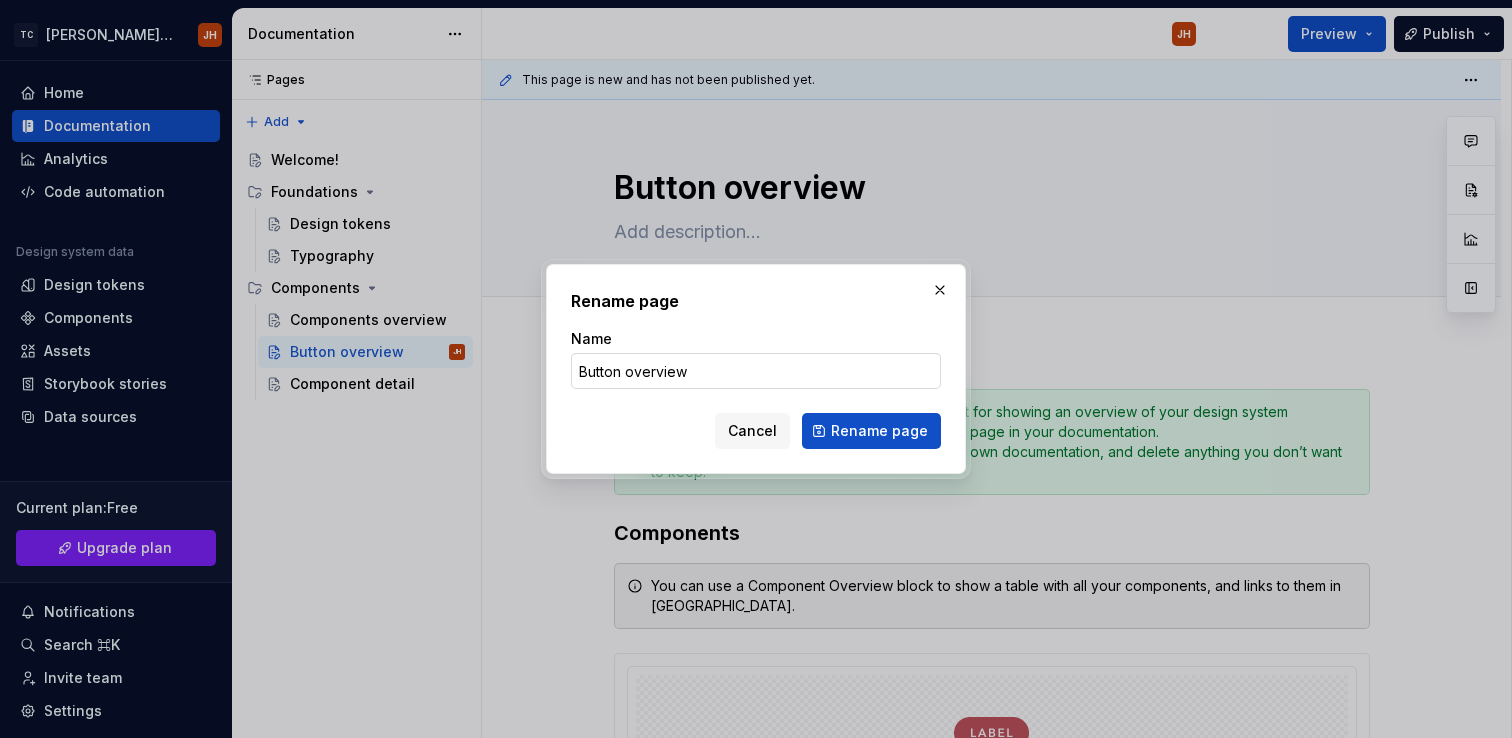 click on "Button overview" at bounding box center (756, 371) 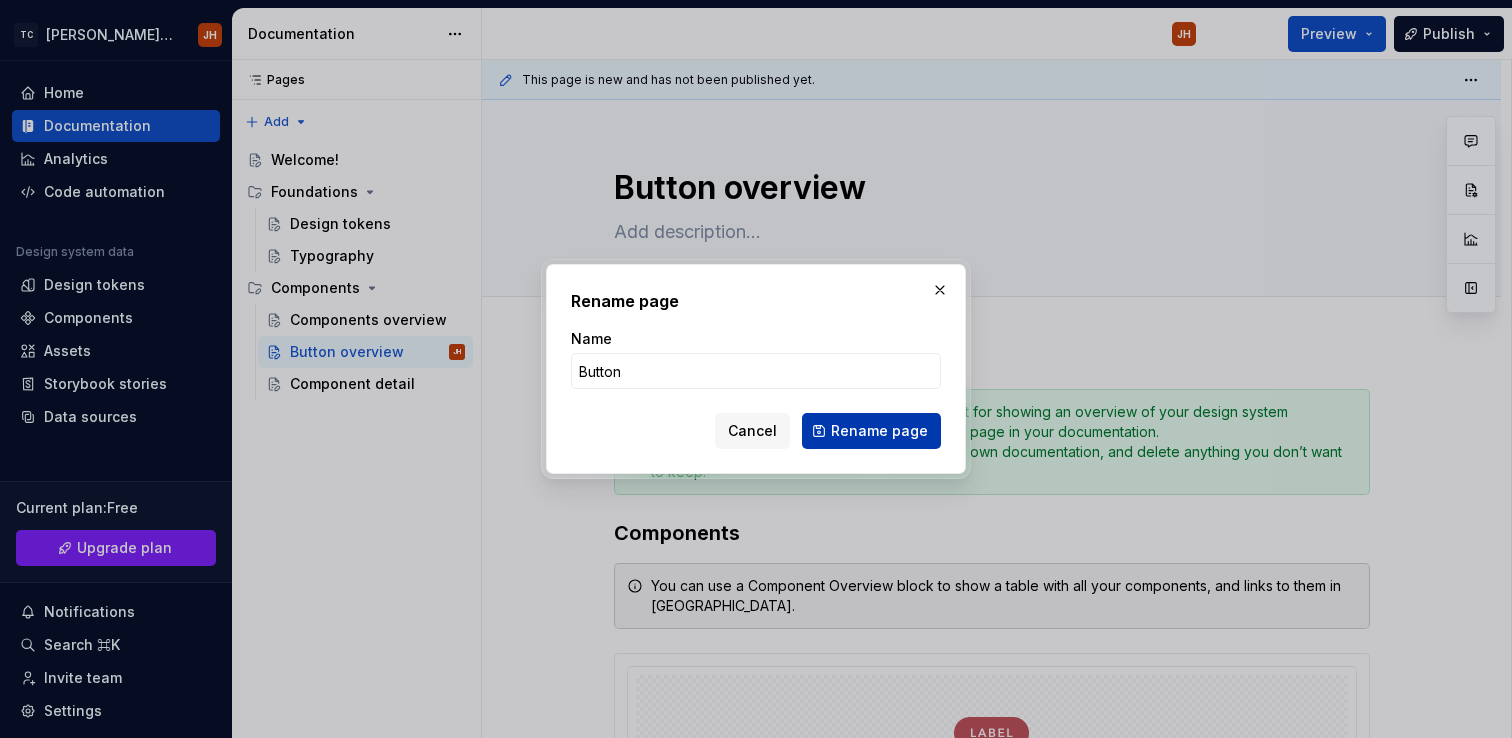 type on "Button" 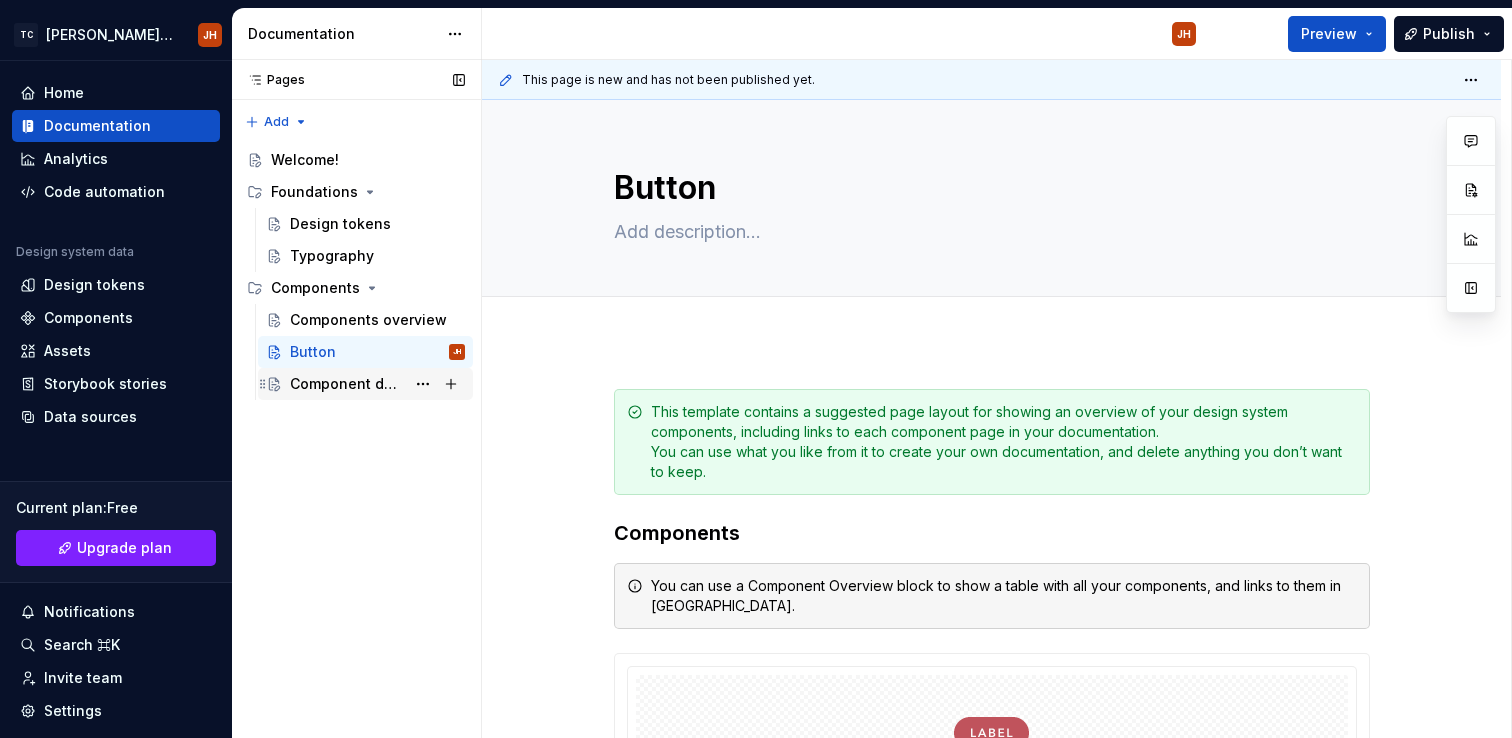 click on "Component detail" at bounding box center [365, 384] 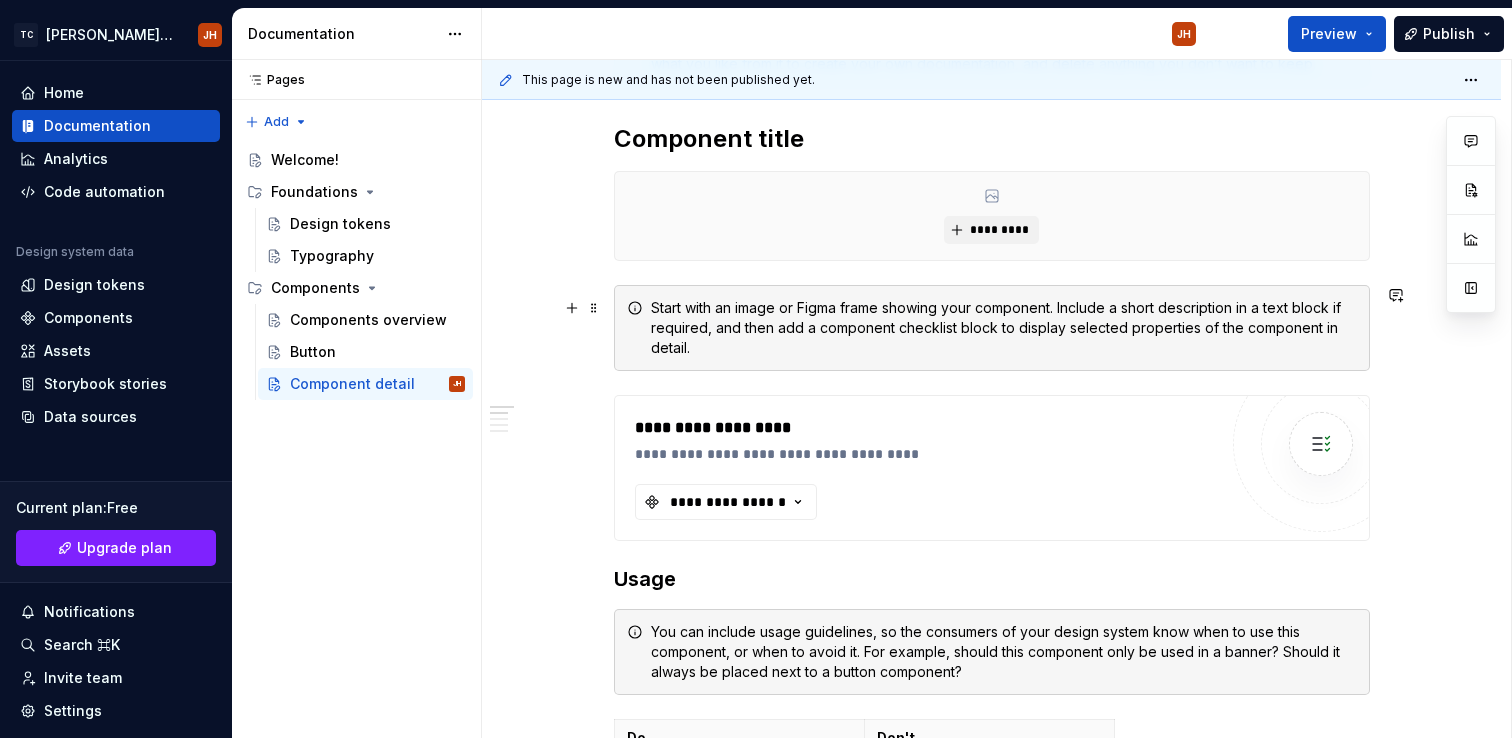 scroll, scrollTop: 364, scrollLeft: 0, axis: vertical 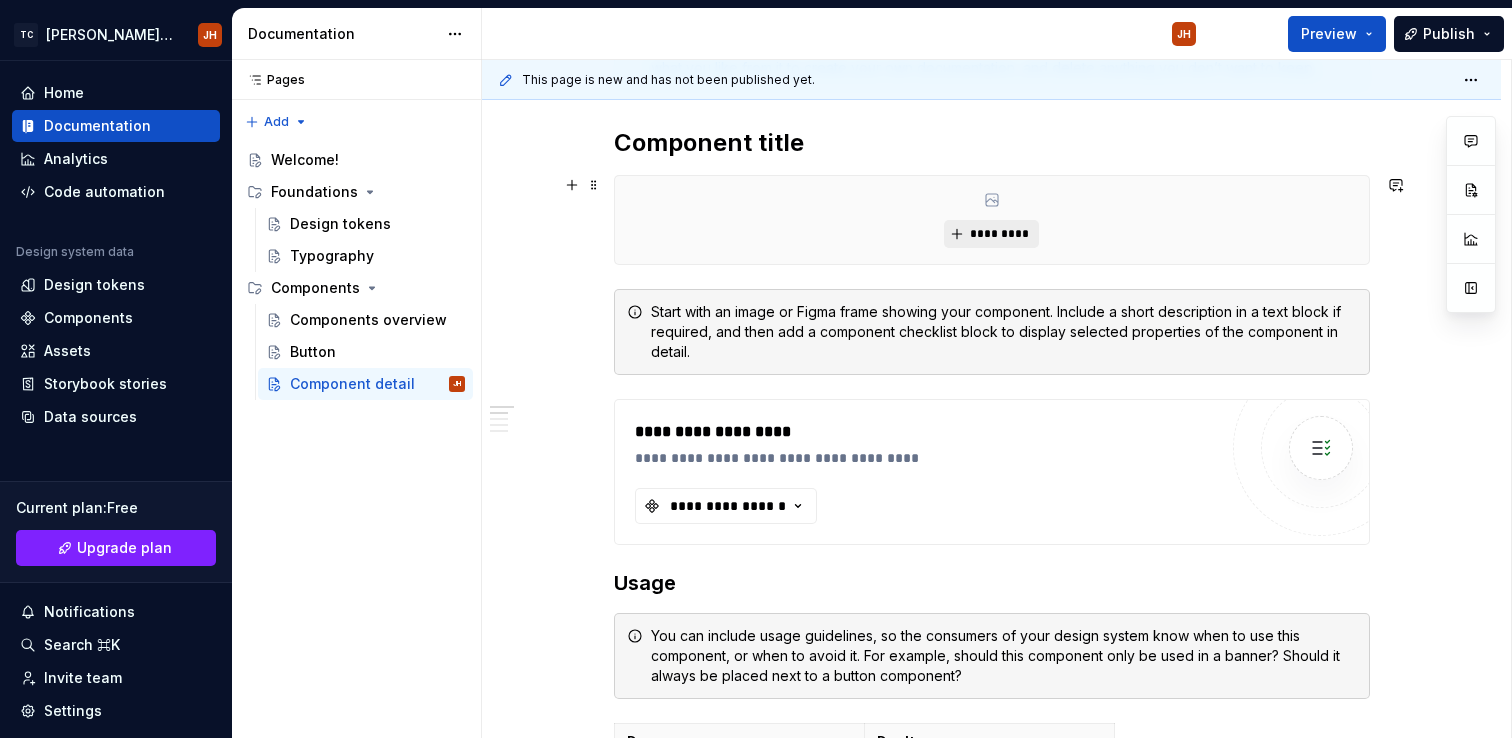 click on "*********" at bounding box center [991, 234] 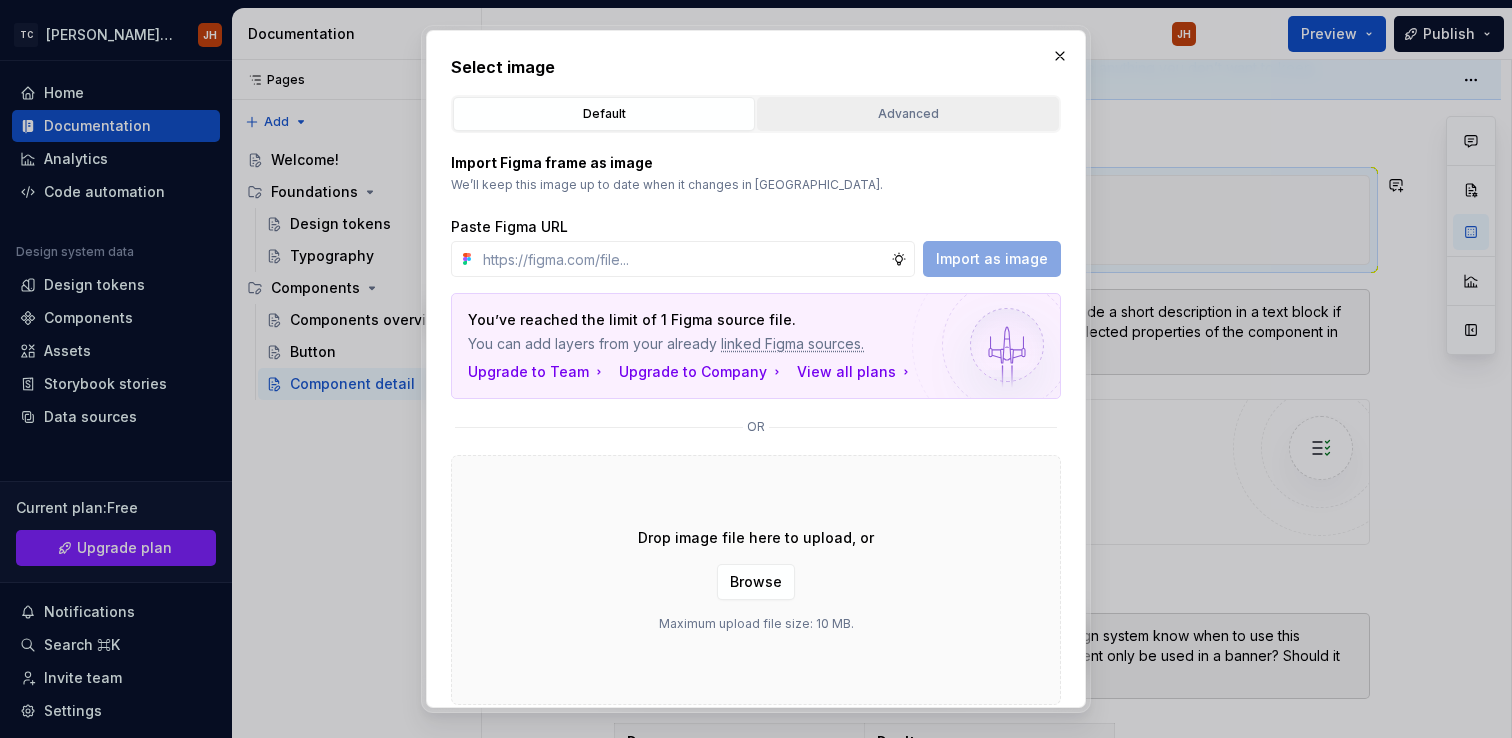 click on "Advanced" at bounding box center [908, 114] 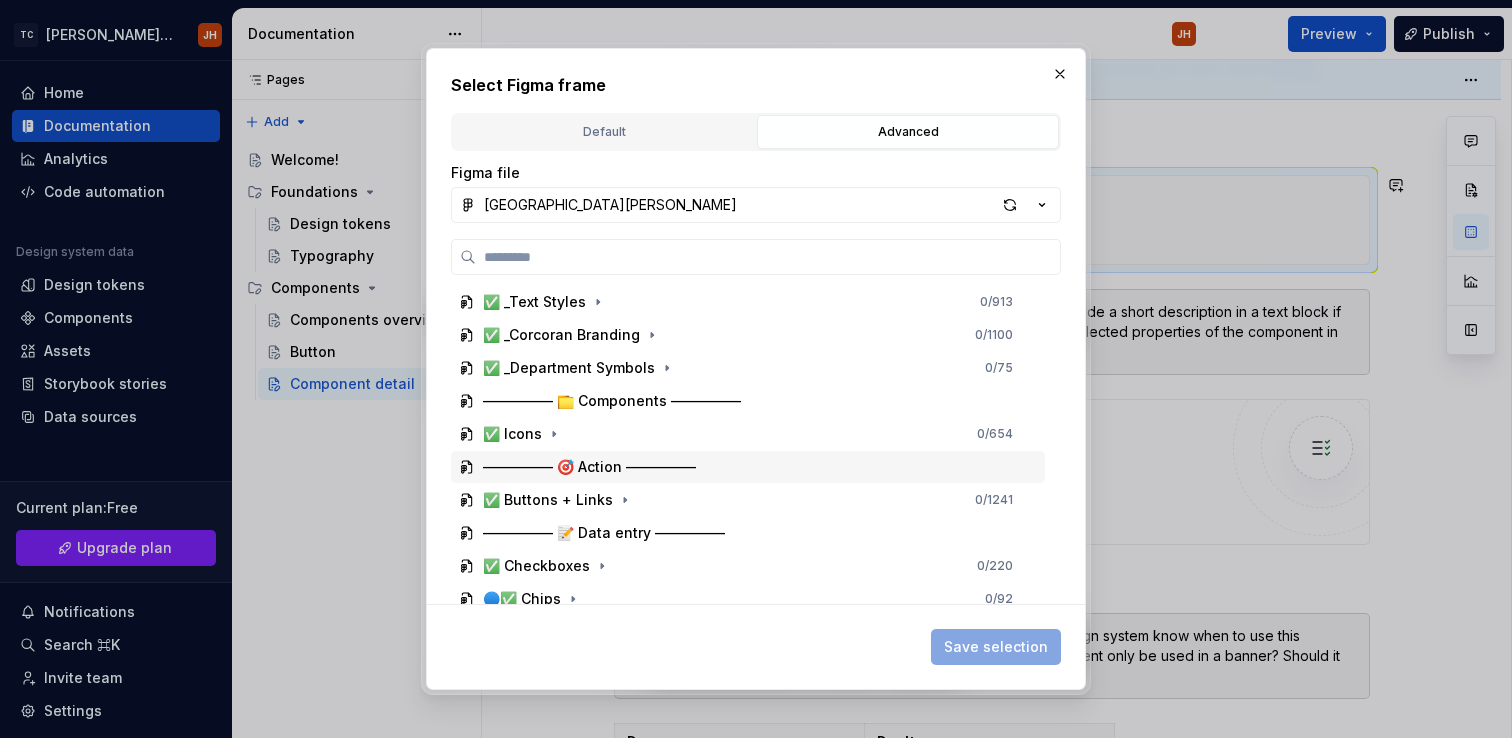 scroll, scrollTop: 234, scrollLeft: 0, axis: vertical 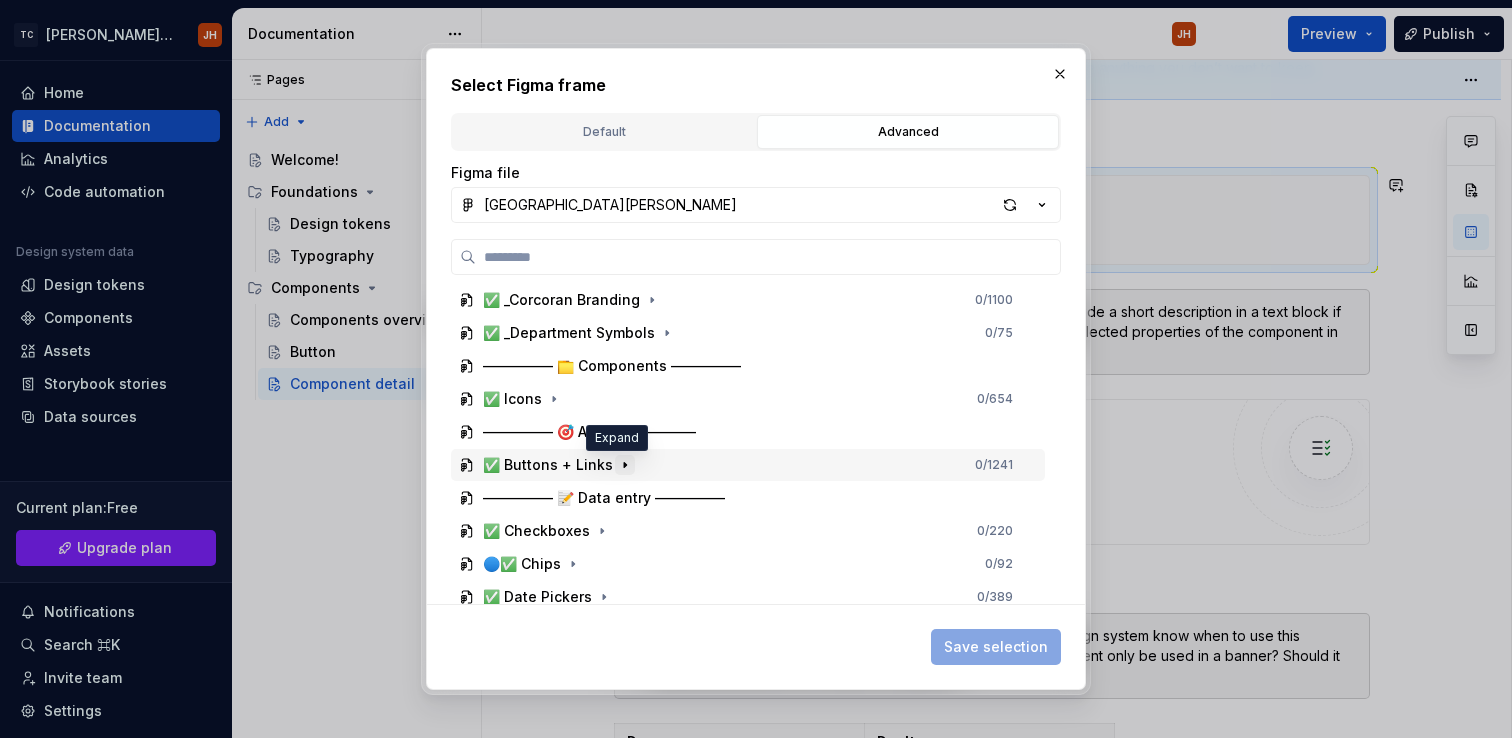 click at bounding box center (625, 465) 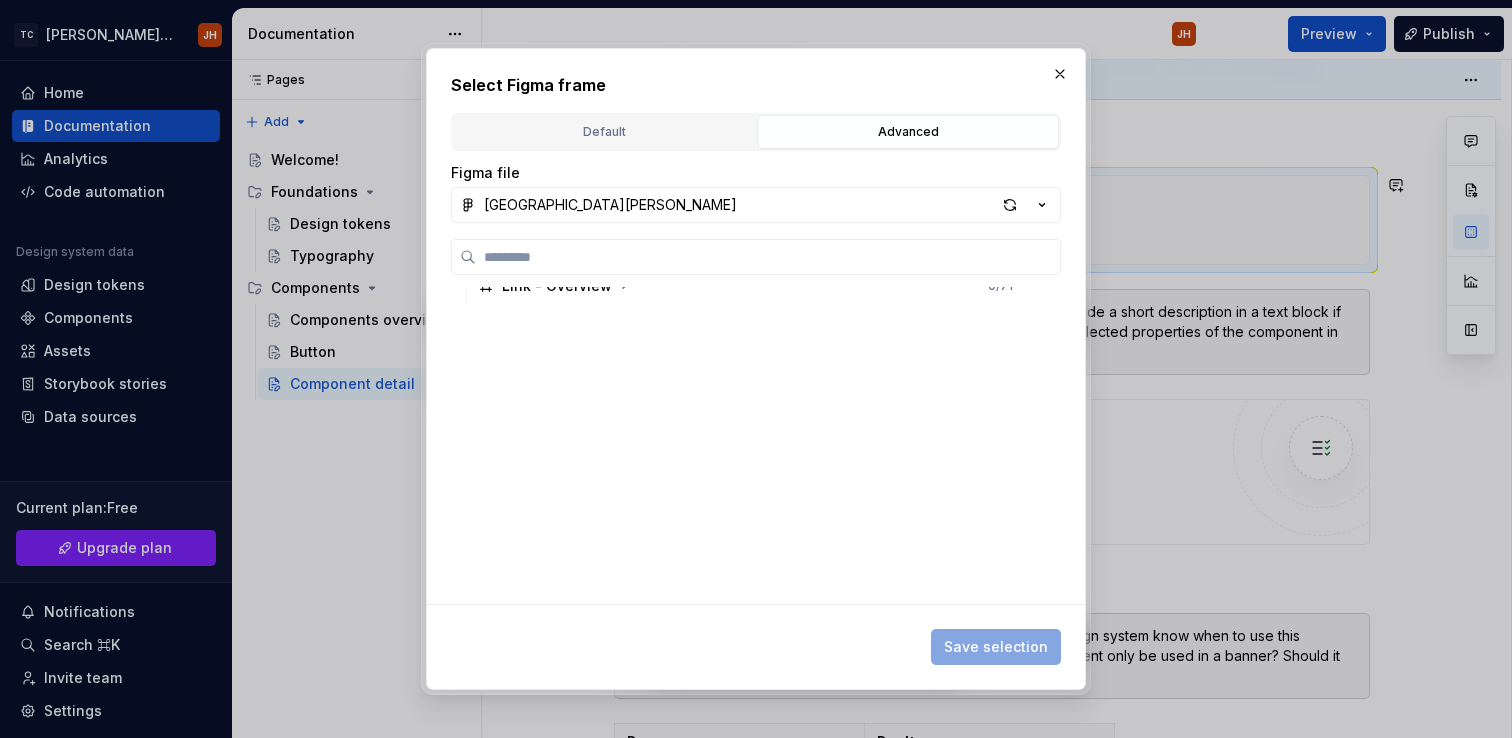 scroll, scrollTop: 1367, scrollLeft: 0, axis: vertical 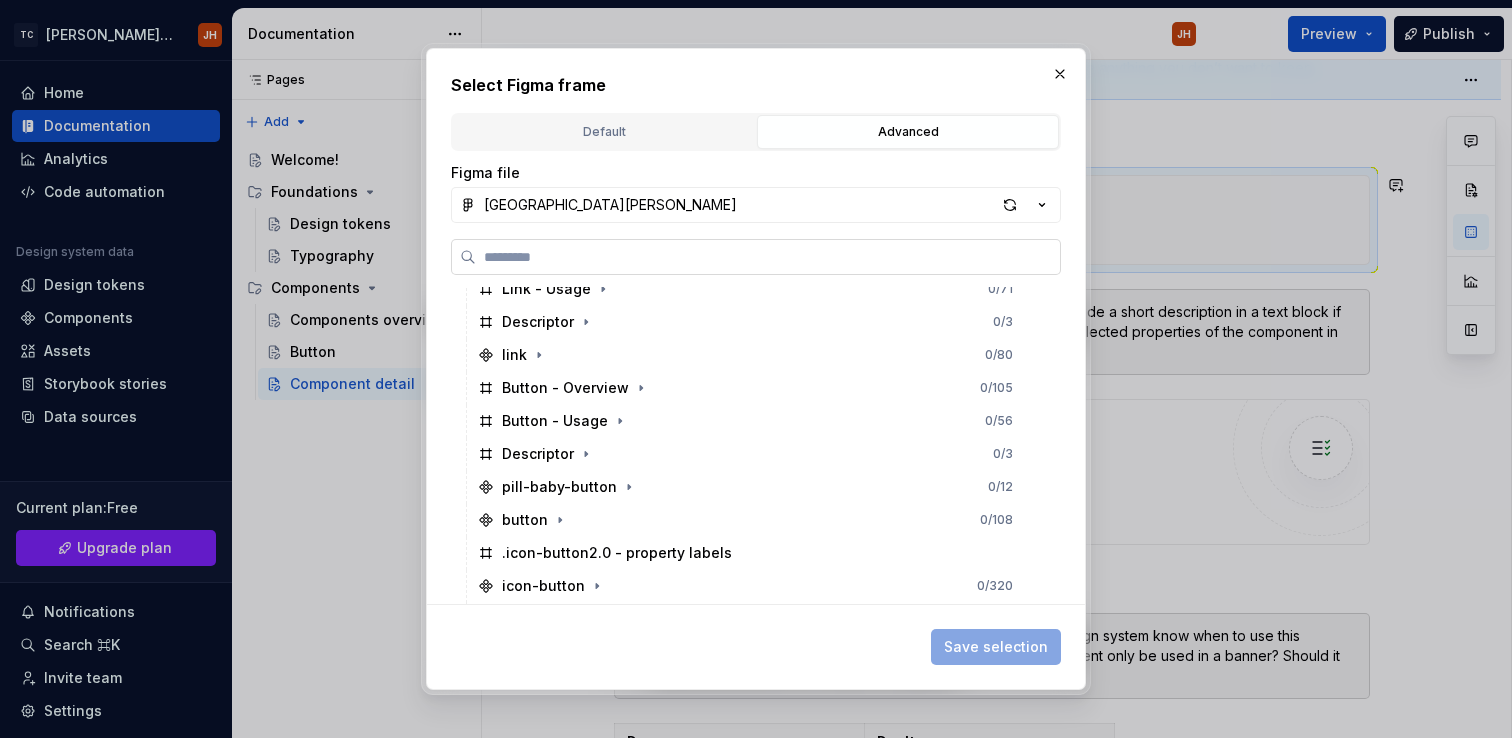 click at bounding box center [768, 257] 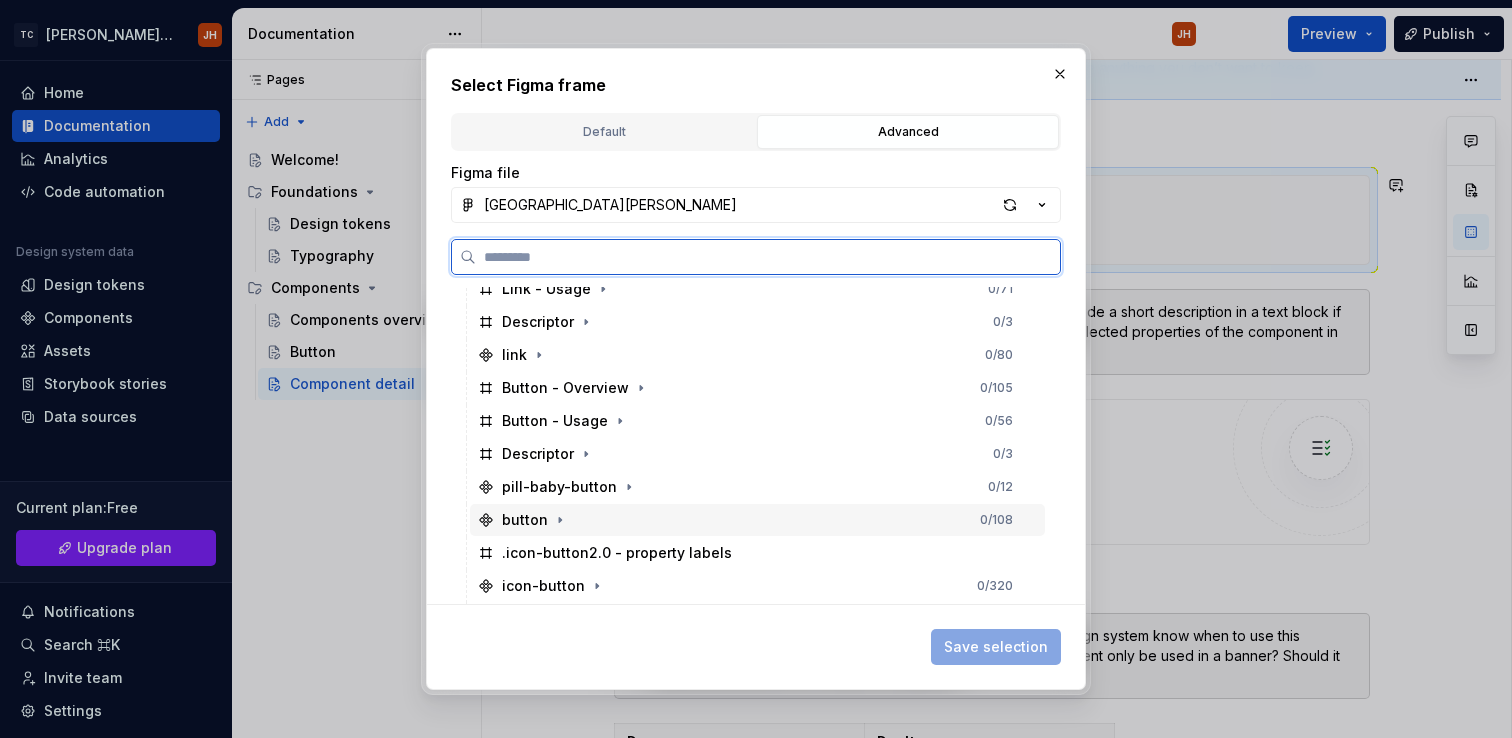 click on "button" at bounding box center [525, 520] 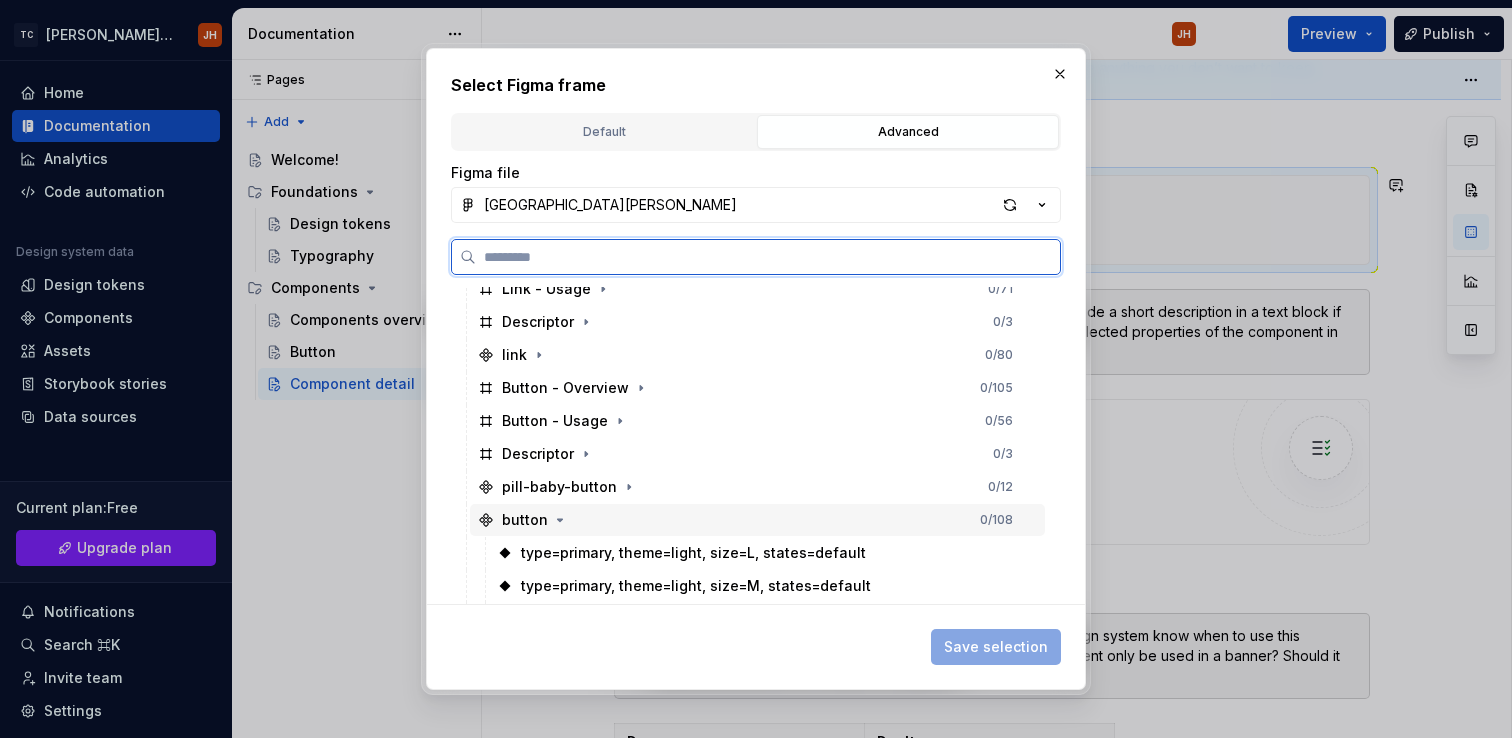 scroll, scrollTop: 1607, scrollLeft: 0, axis: vertical 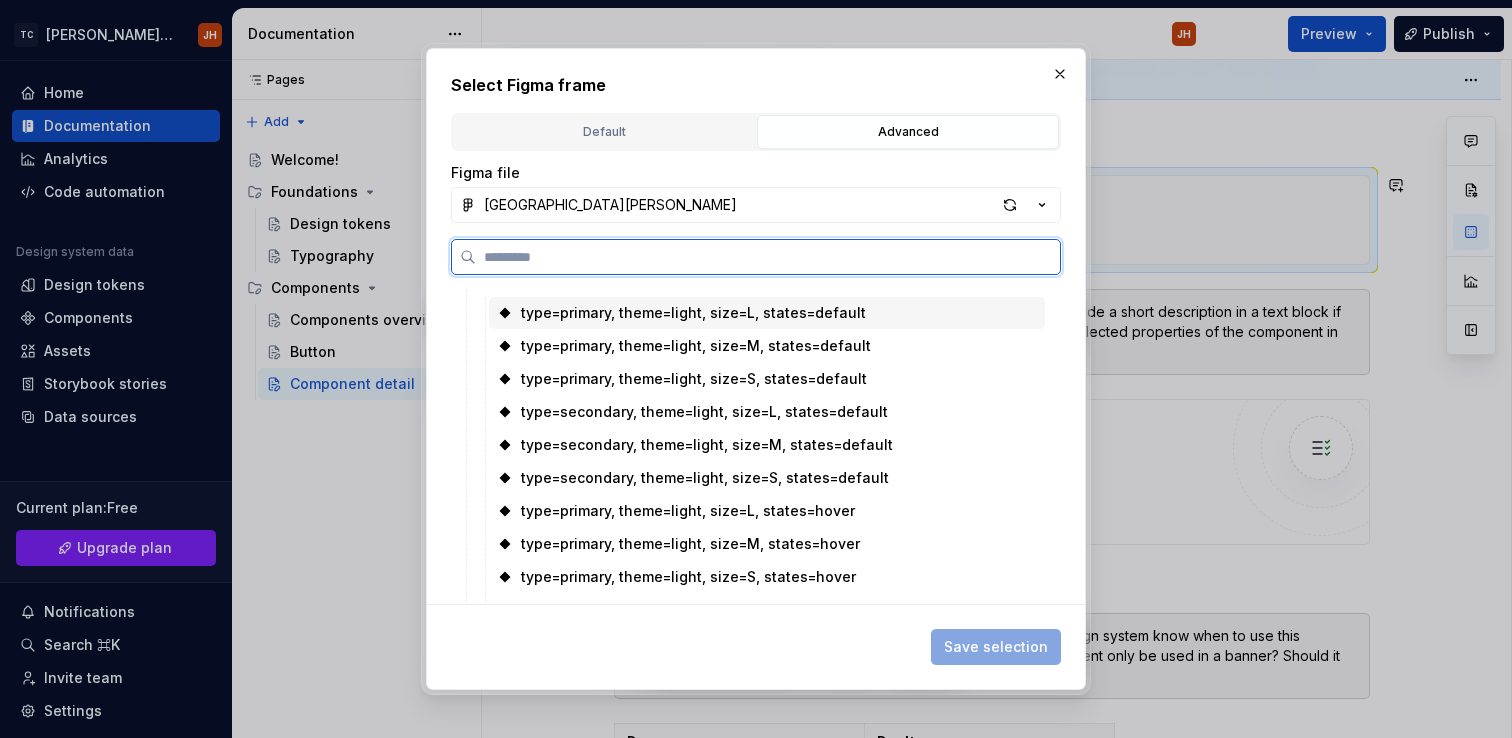 click on "type=primary, theme=light, size=L, states=default" at bounding box center [693, 313] 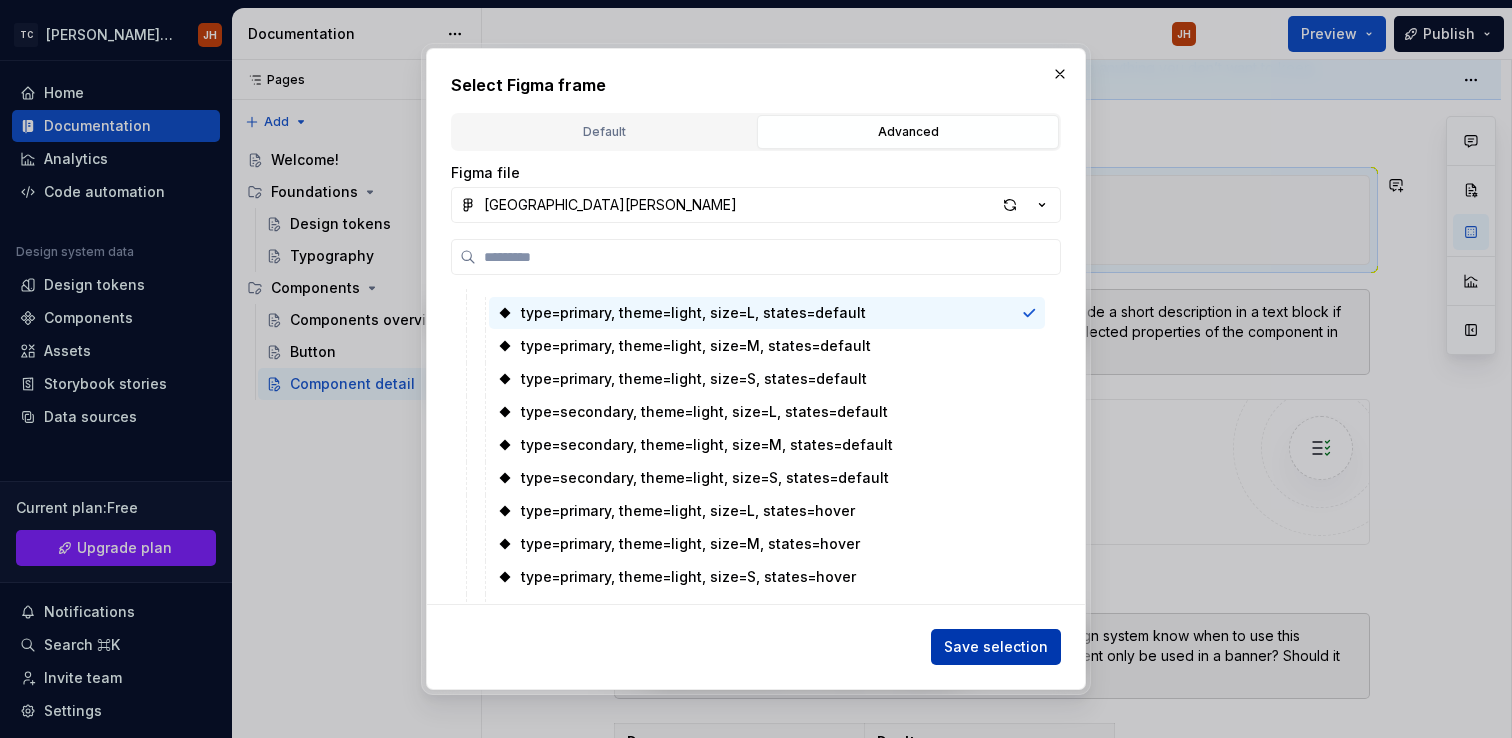 click on "Save selection" at bounding box center [996, 647] 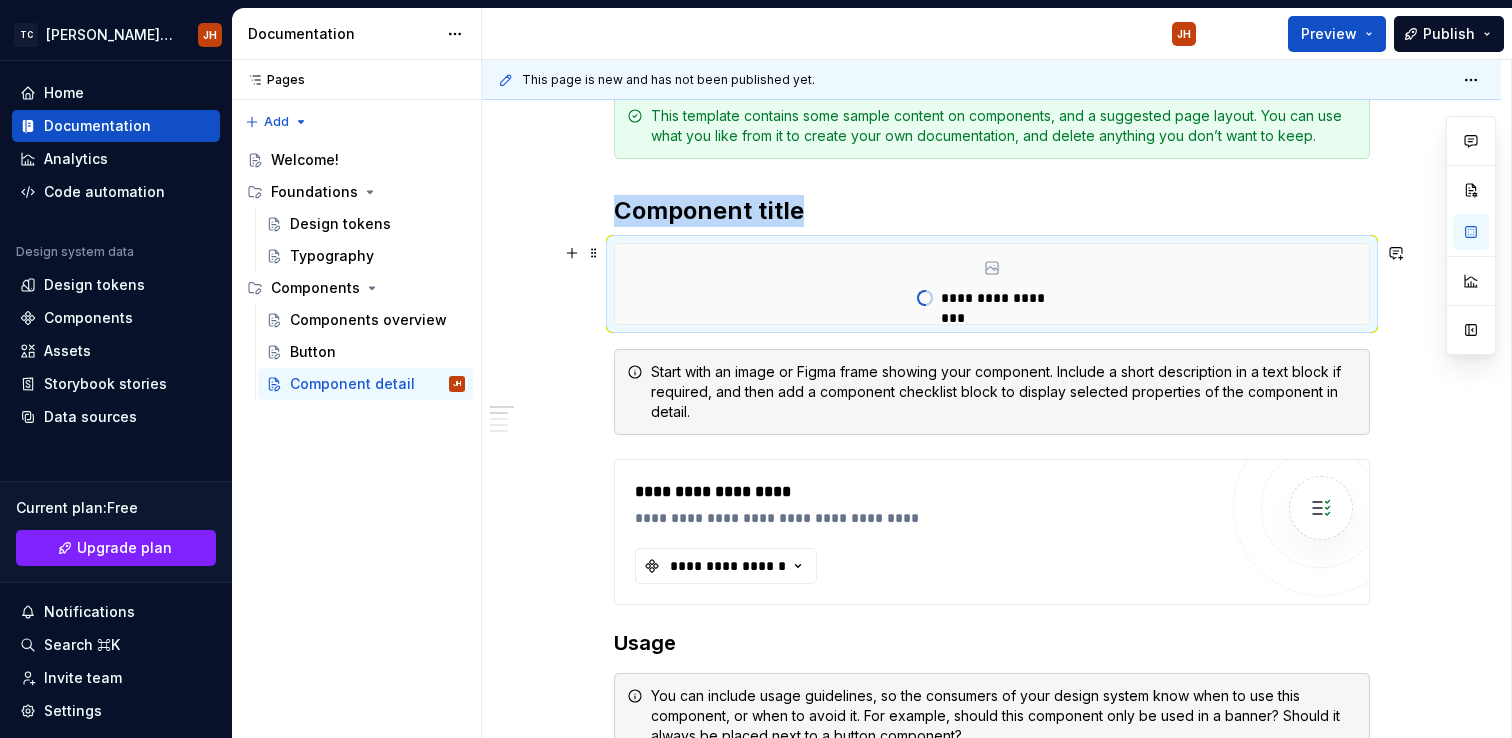 scroll, scrollTop: 354, scrollLeft: 0, axis: vertical 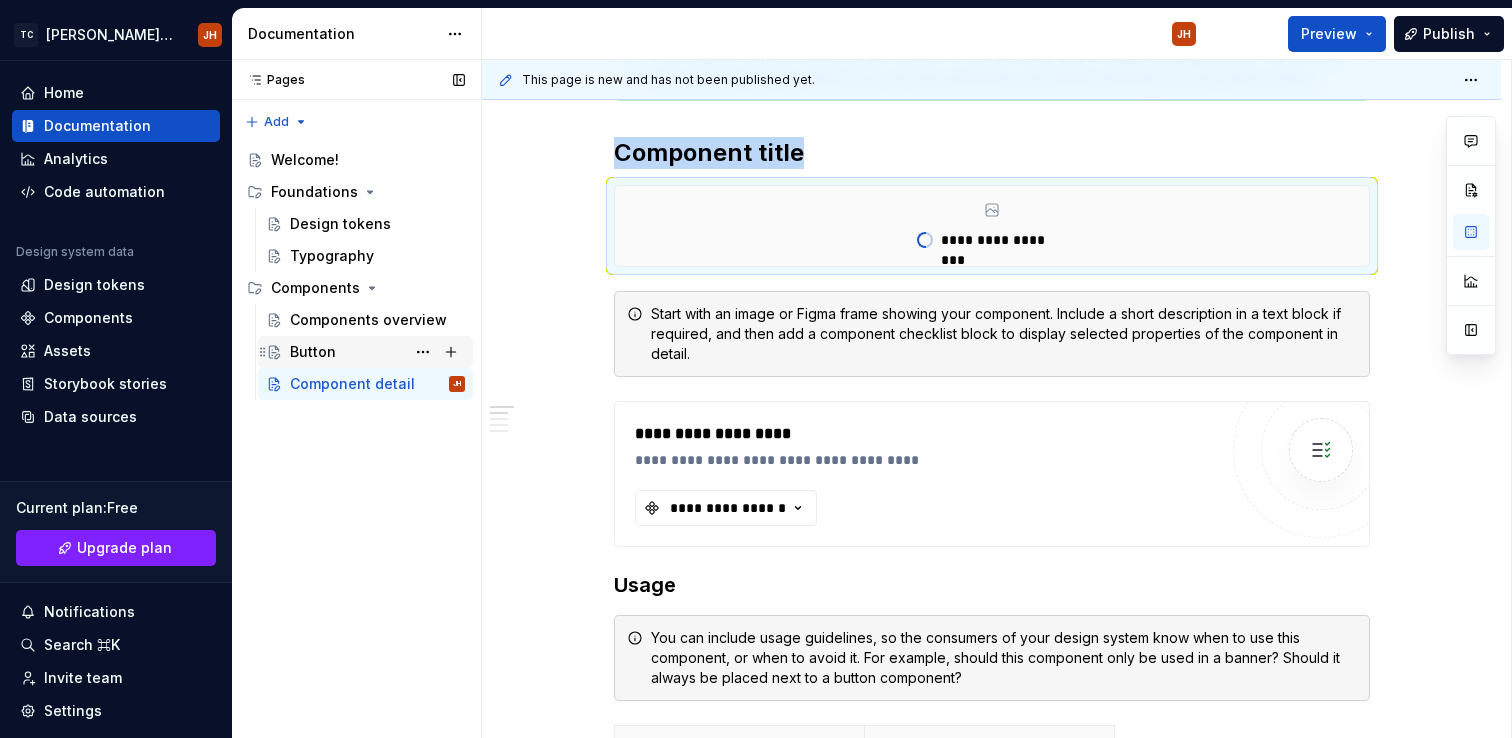 click on "Button" at bounding box center (377, 352) 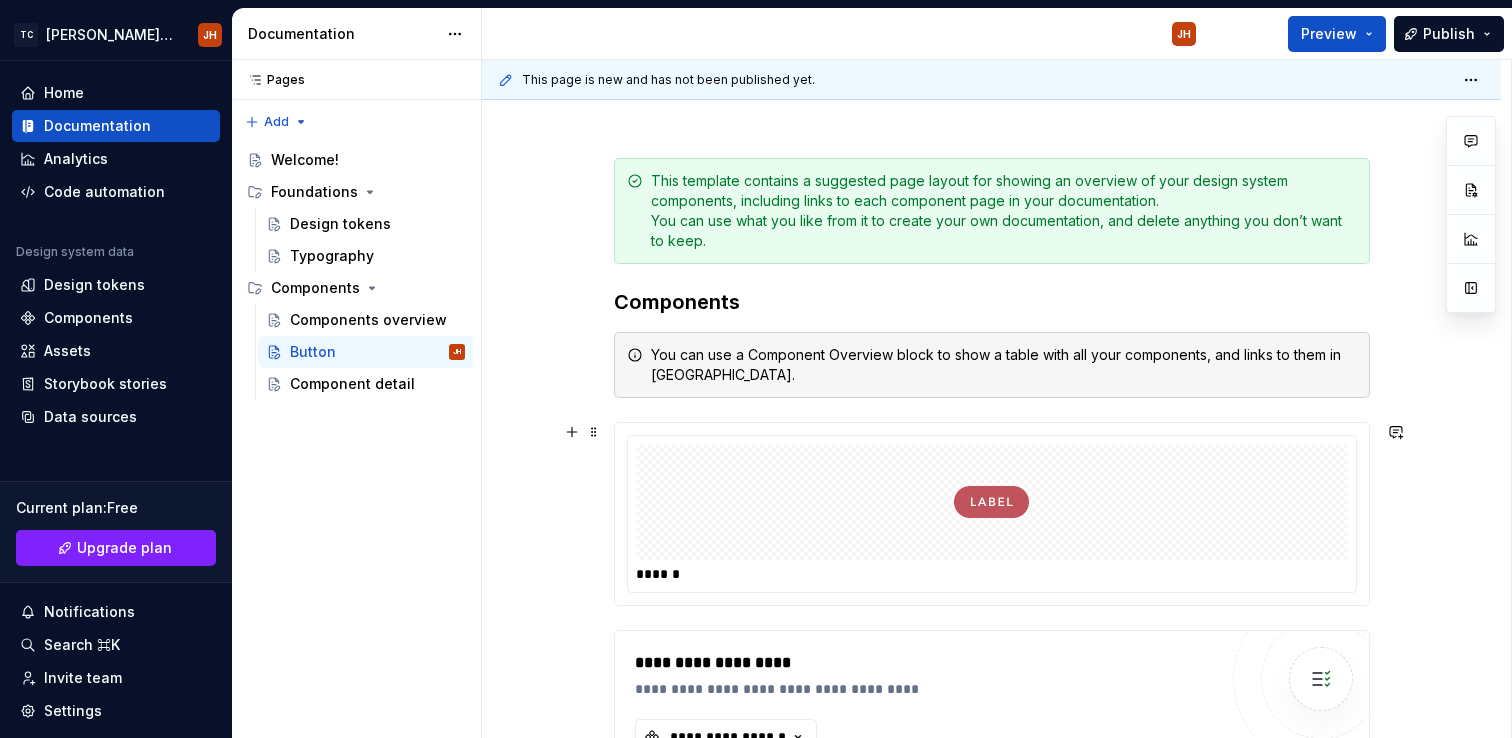 scroll, scrollTop: 225, scrollLeft: 0, axis: vertical 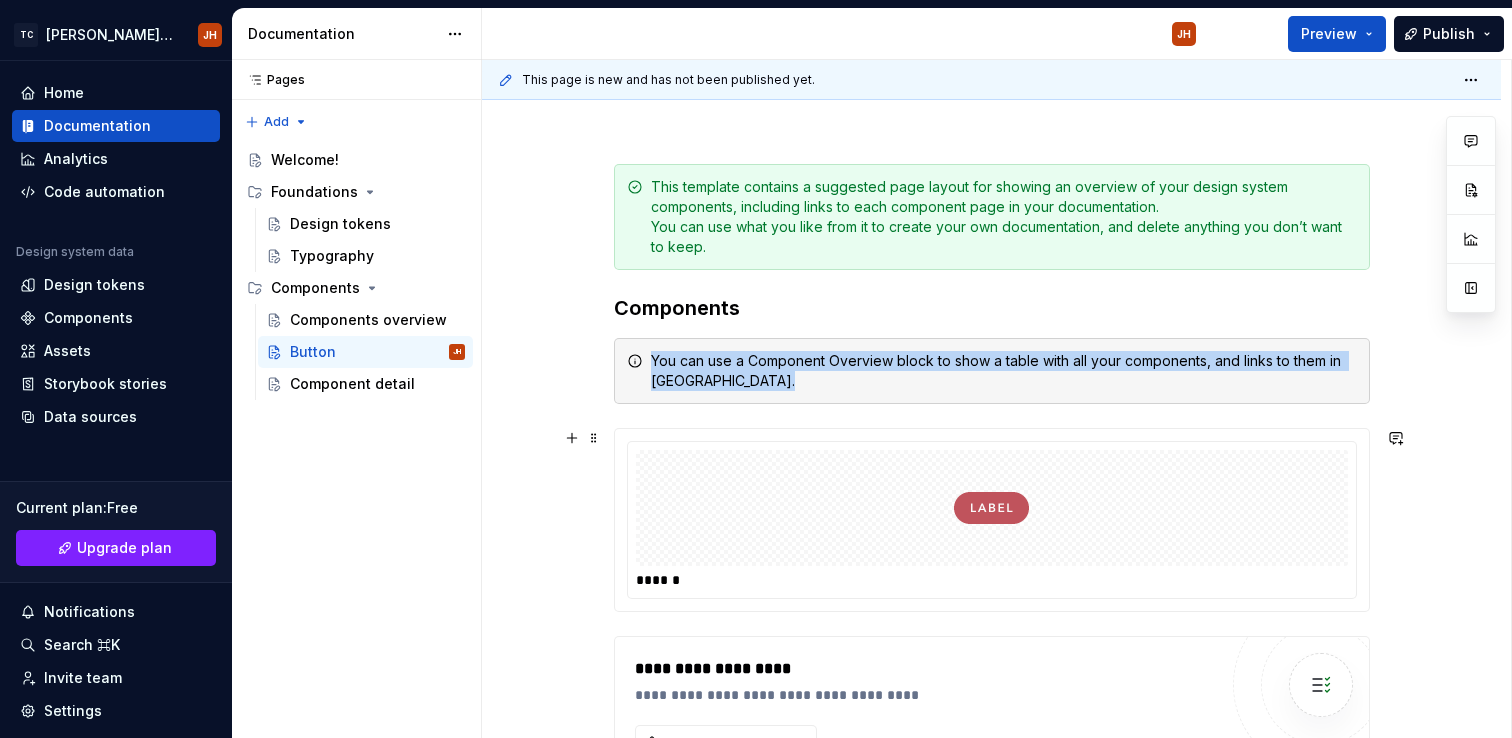 click at bounding box center [992, 508] 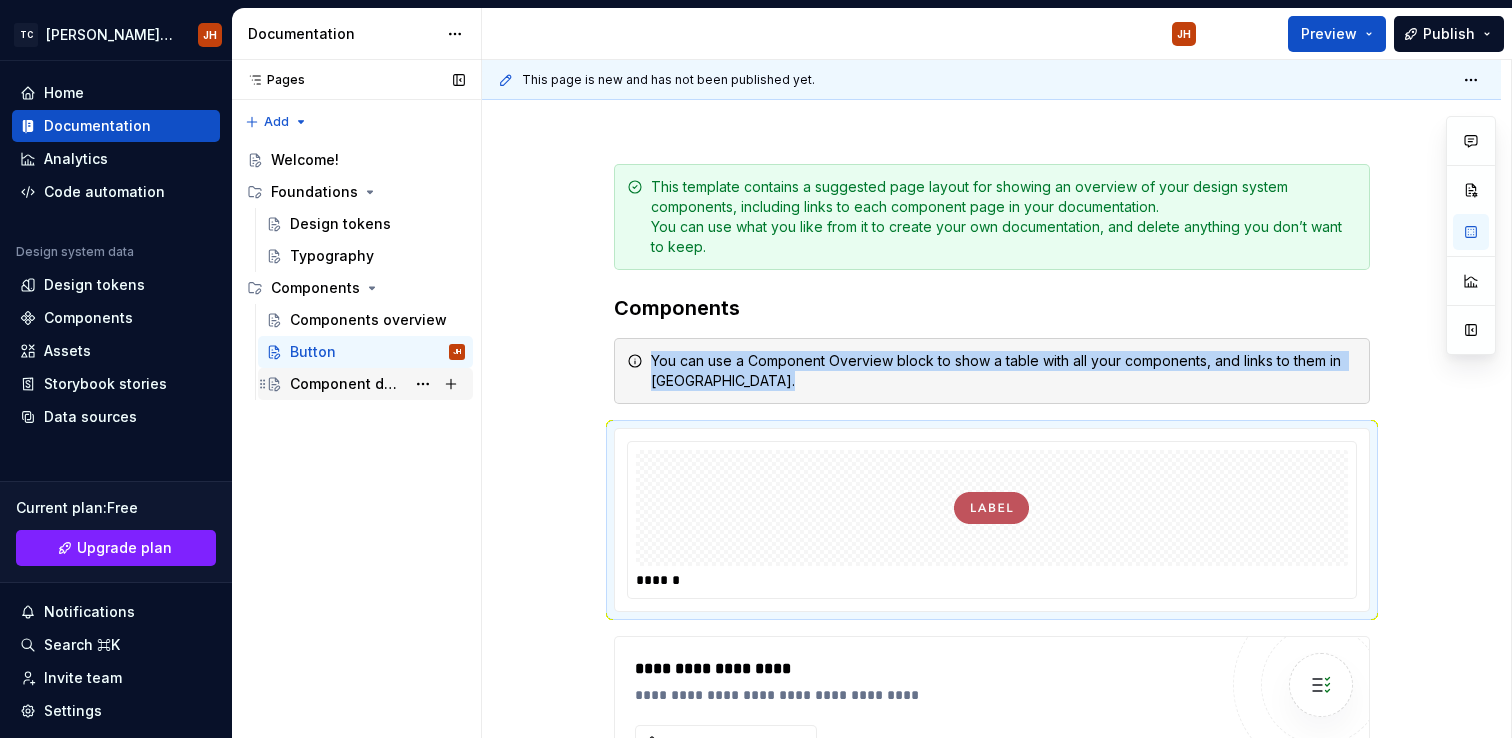 click on "Component detail" at bounding box center (347, 384) 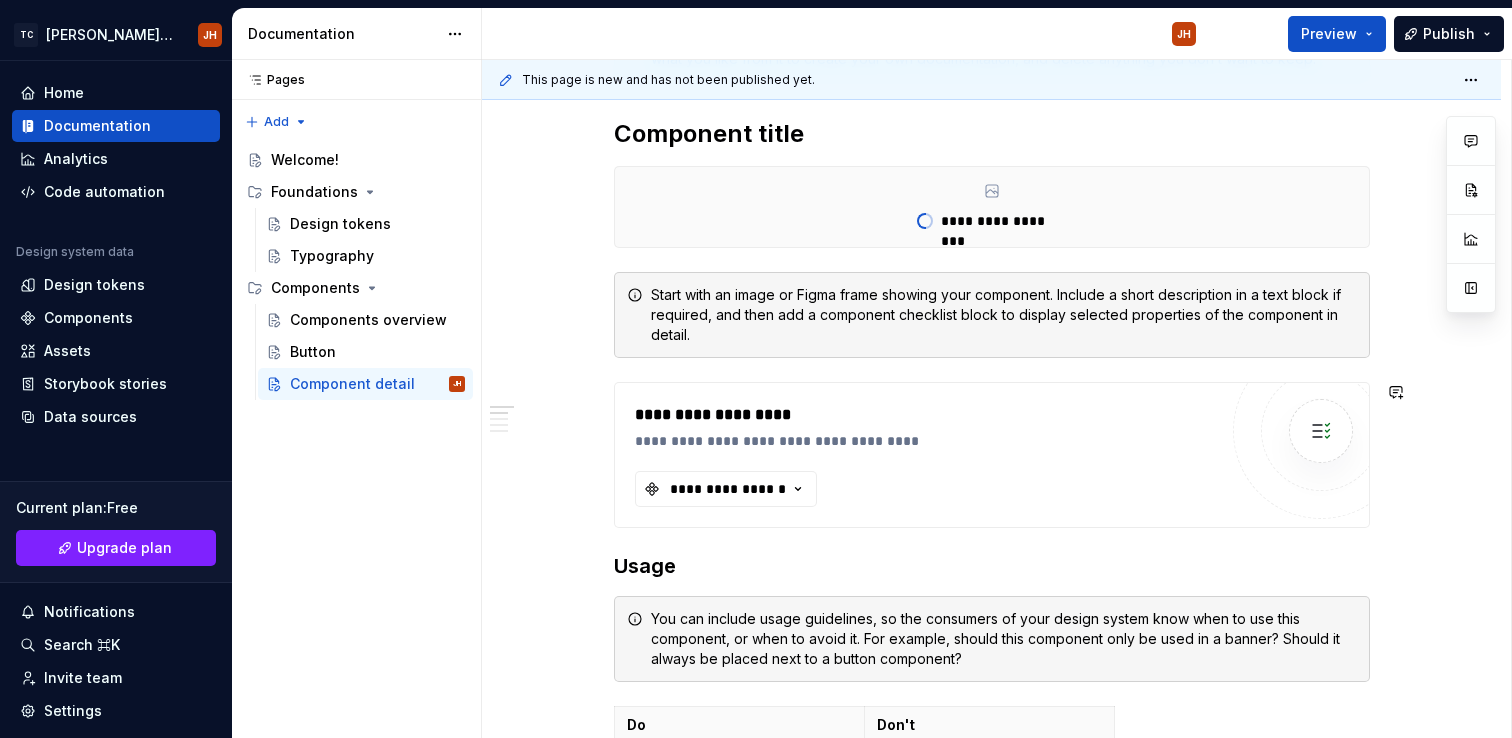 scroll, scrollTop: 355, scrollLeft: 0, axis: vertical 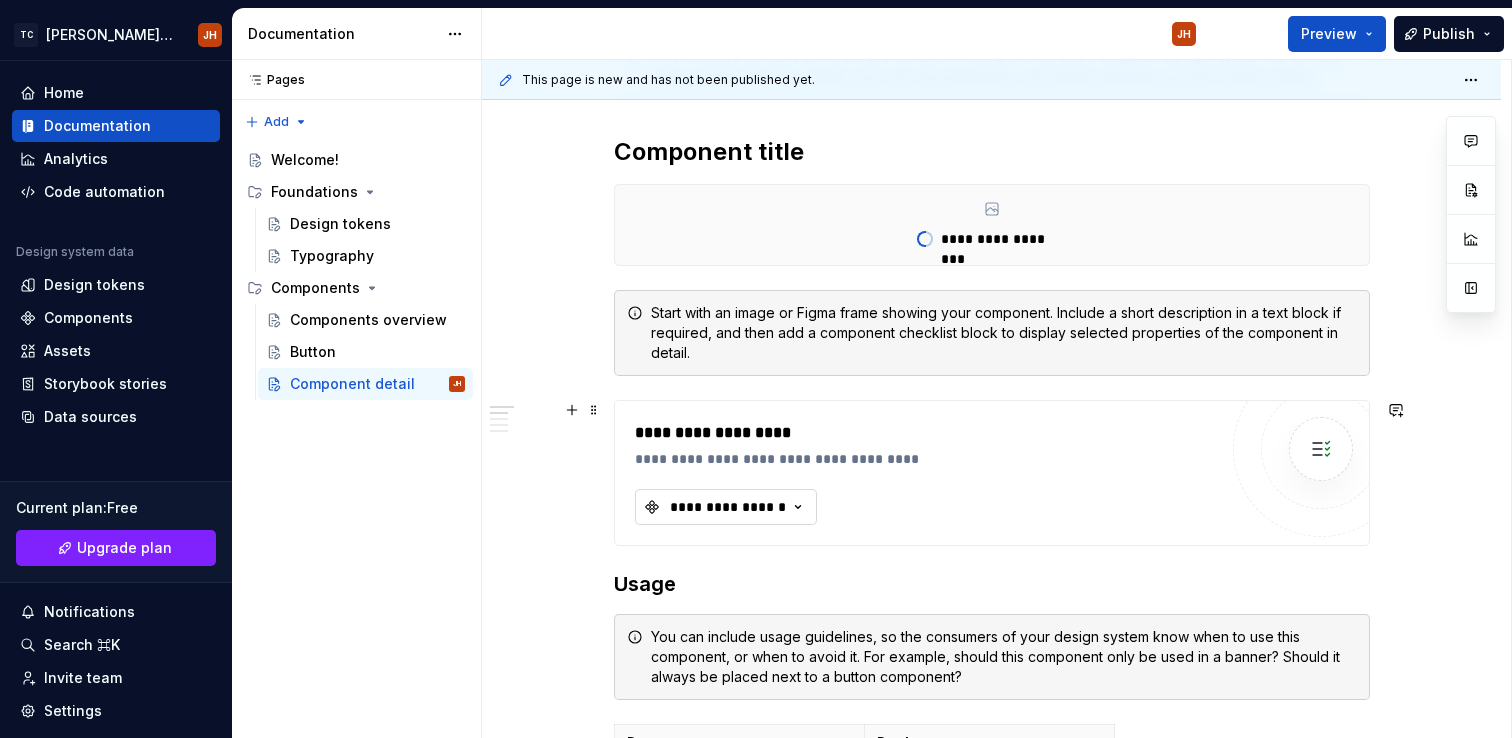 type on "*" 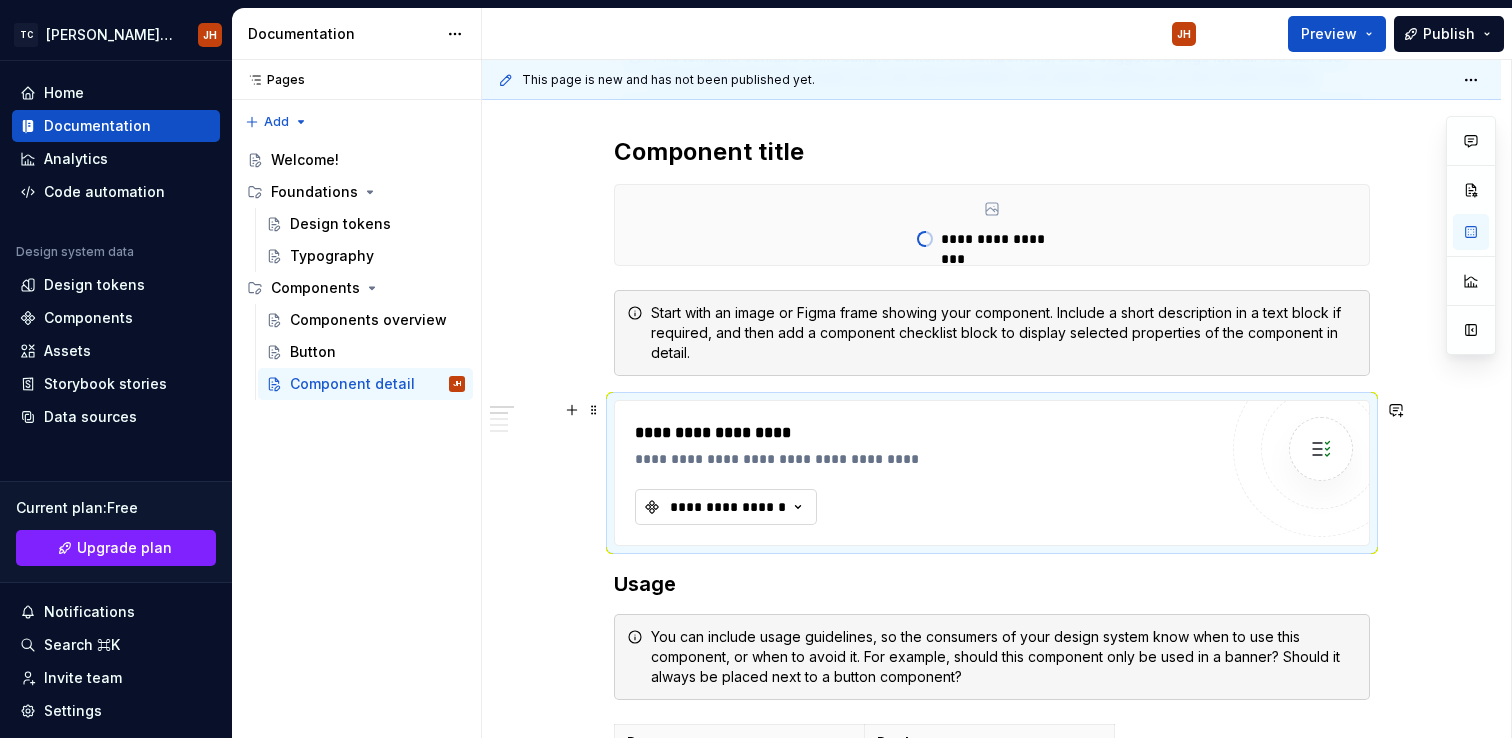 click on "**********" at bounding box center (728, 507) 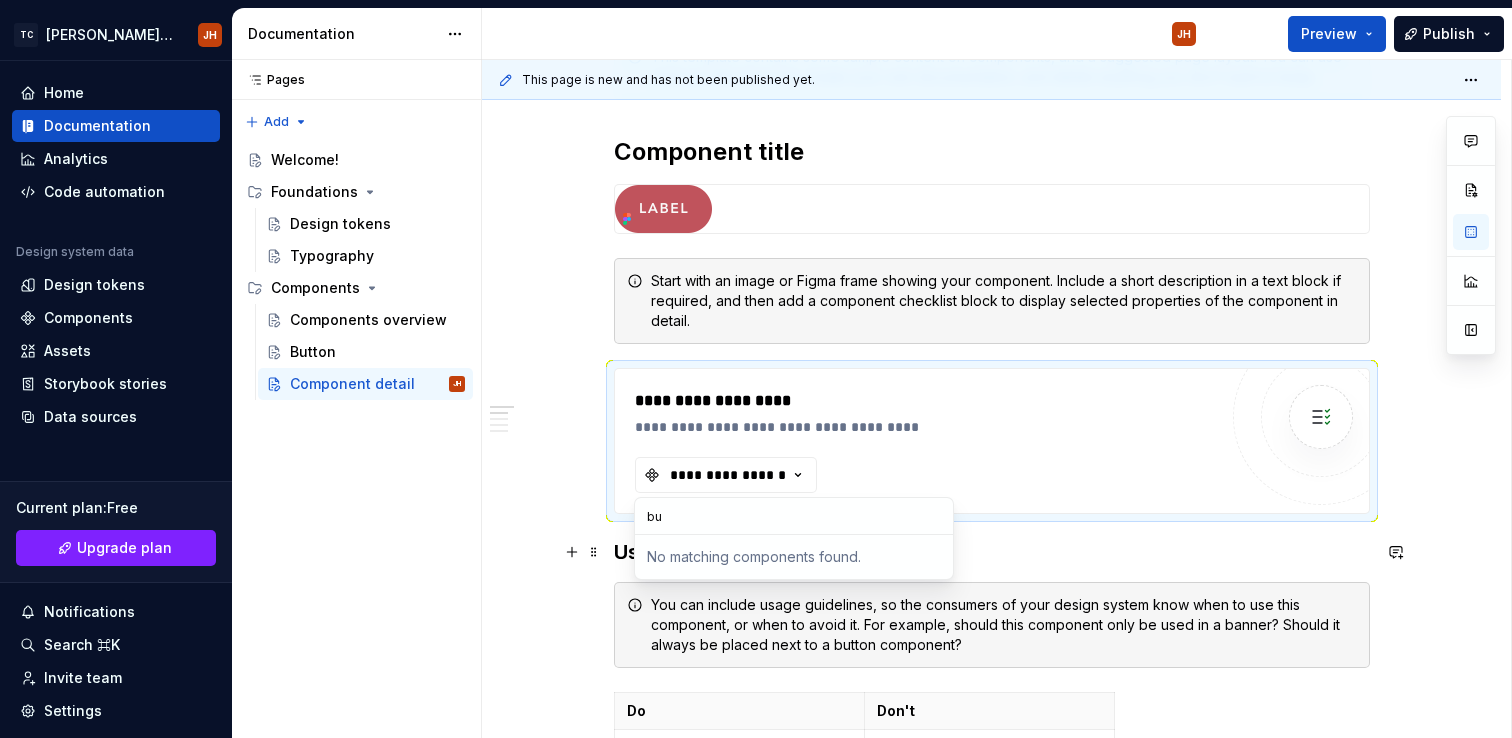 type on "b" 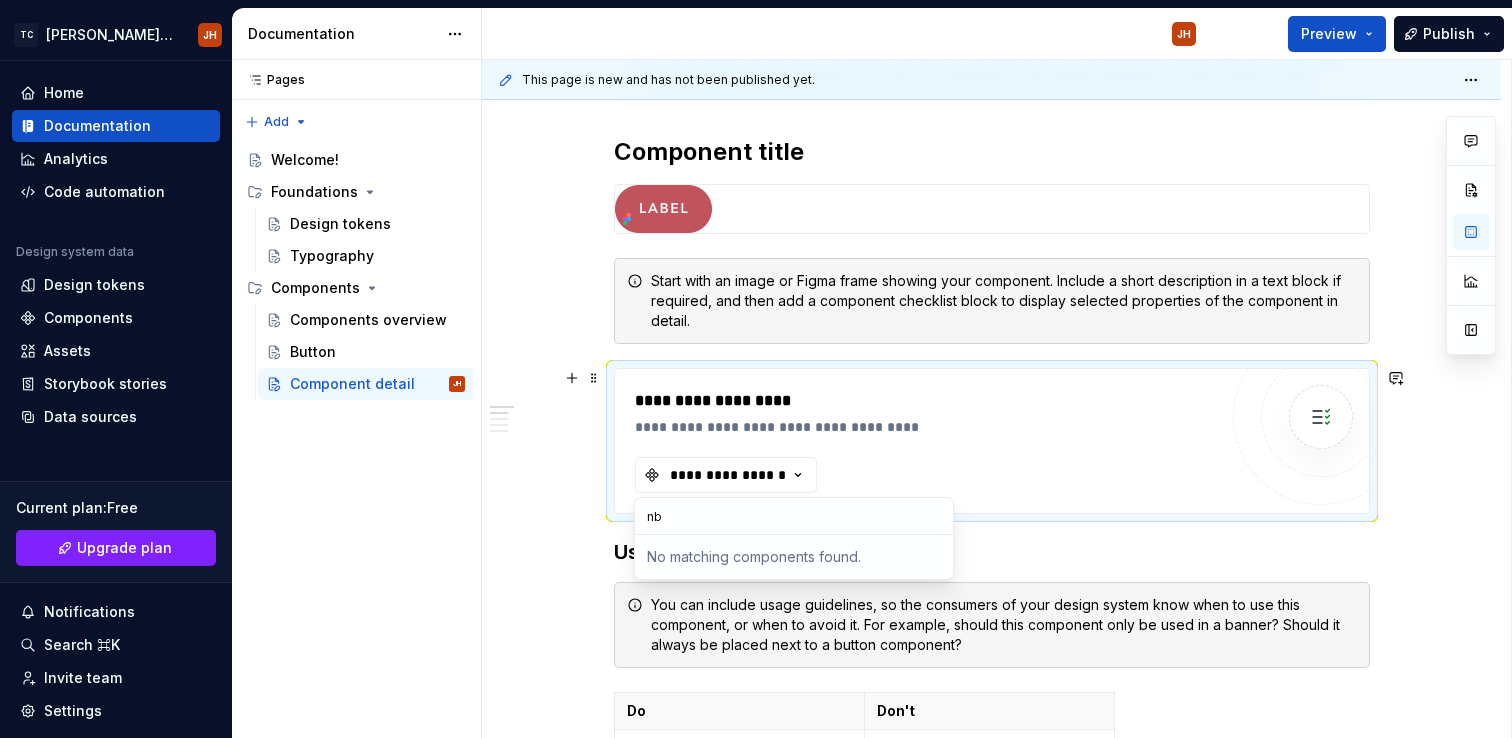 type on "n" 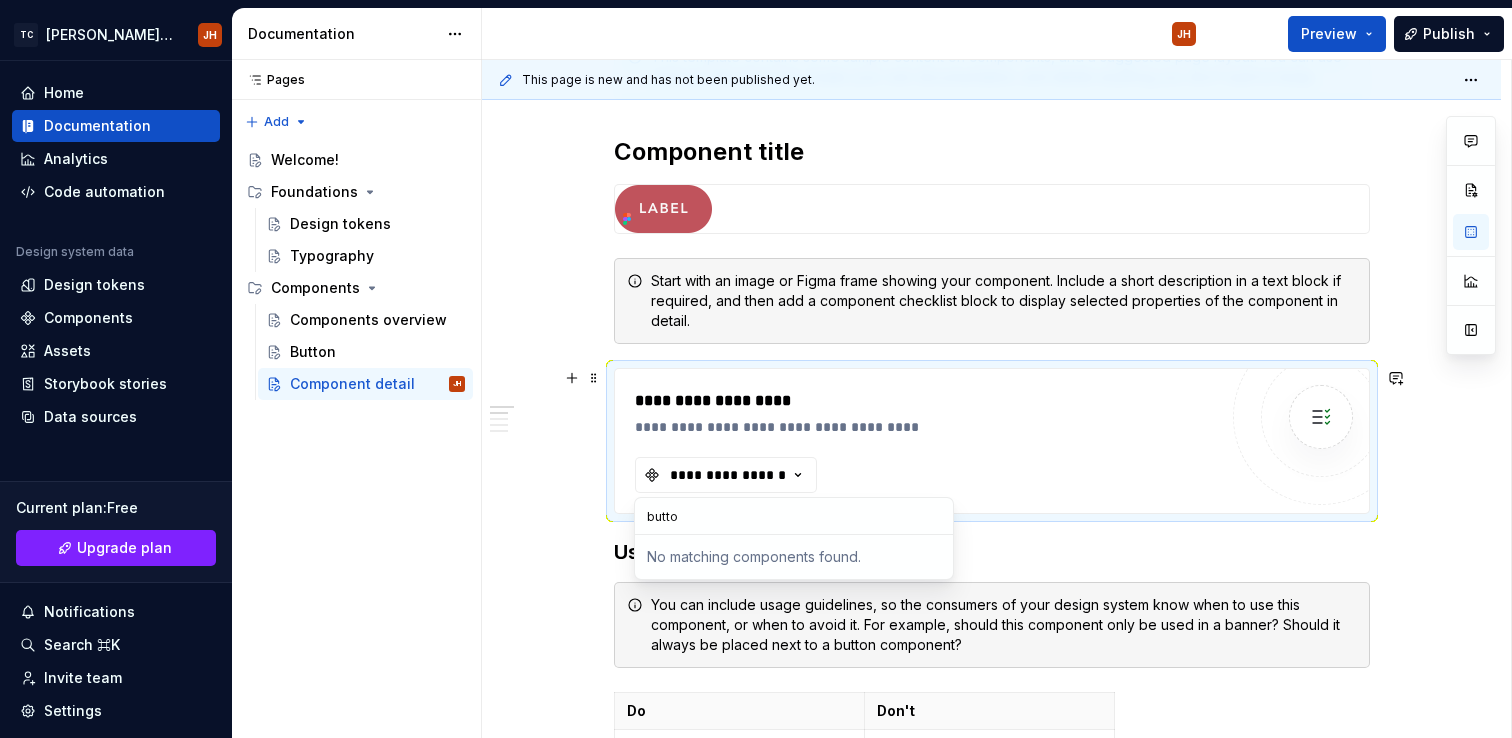 type on "button" 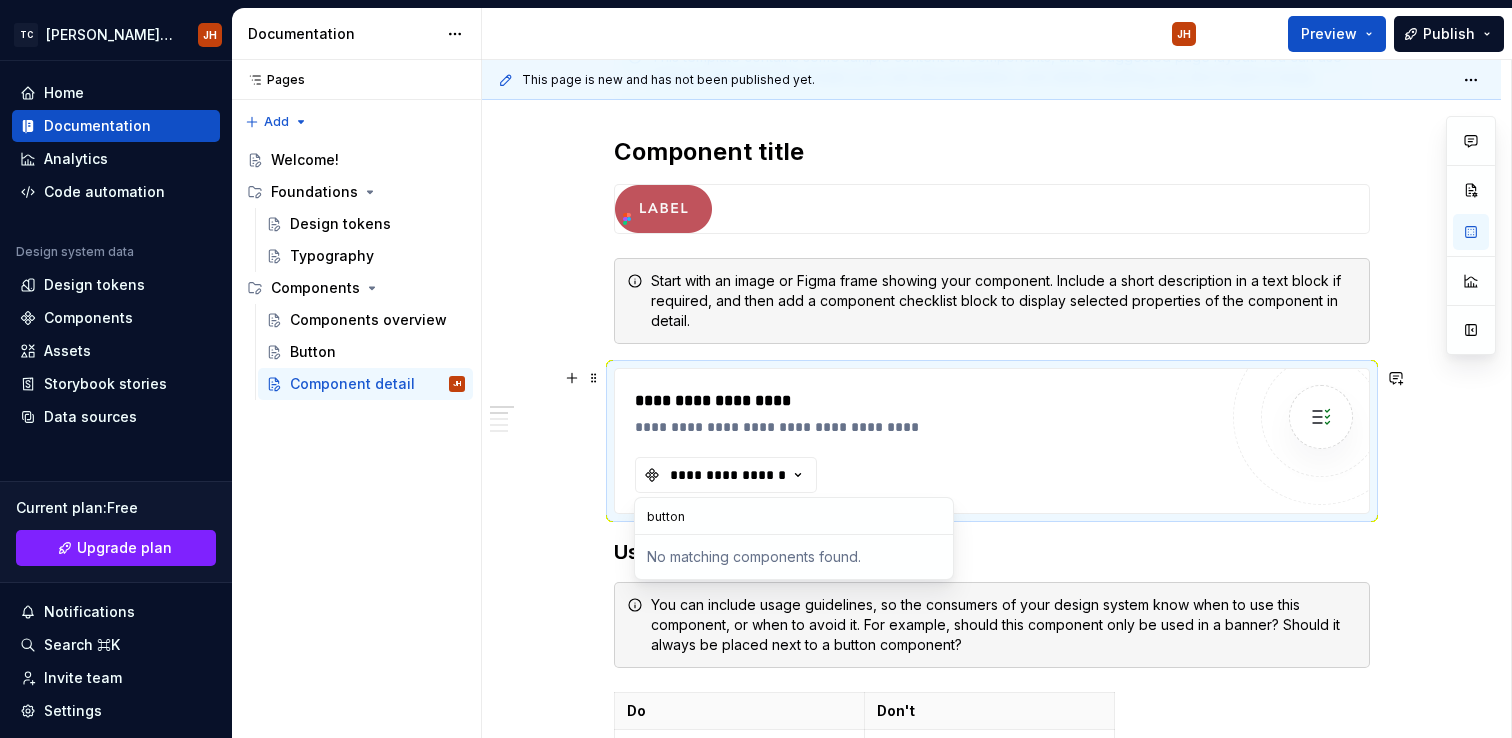 click on "button" at bounding box center (794, 516) 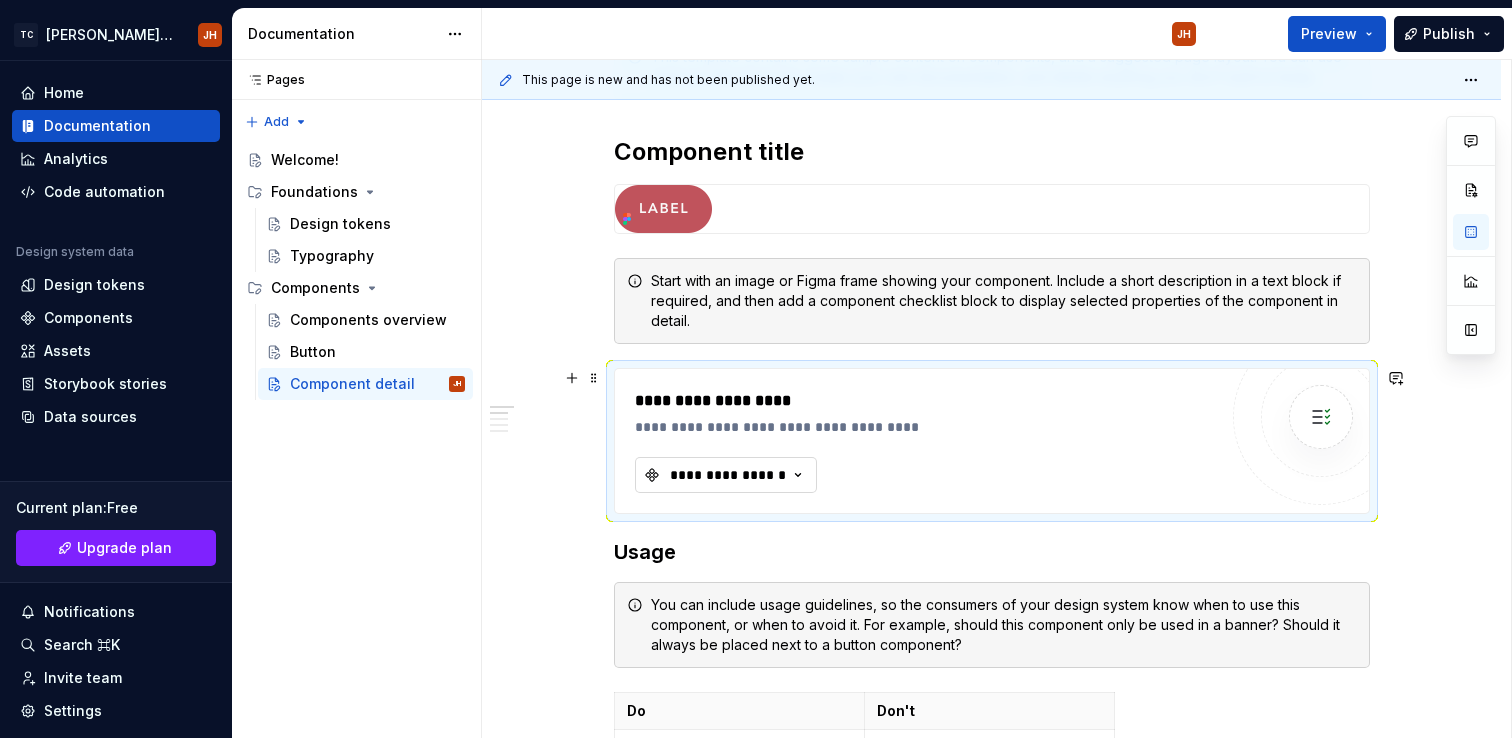 click 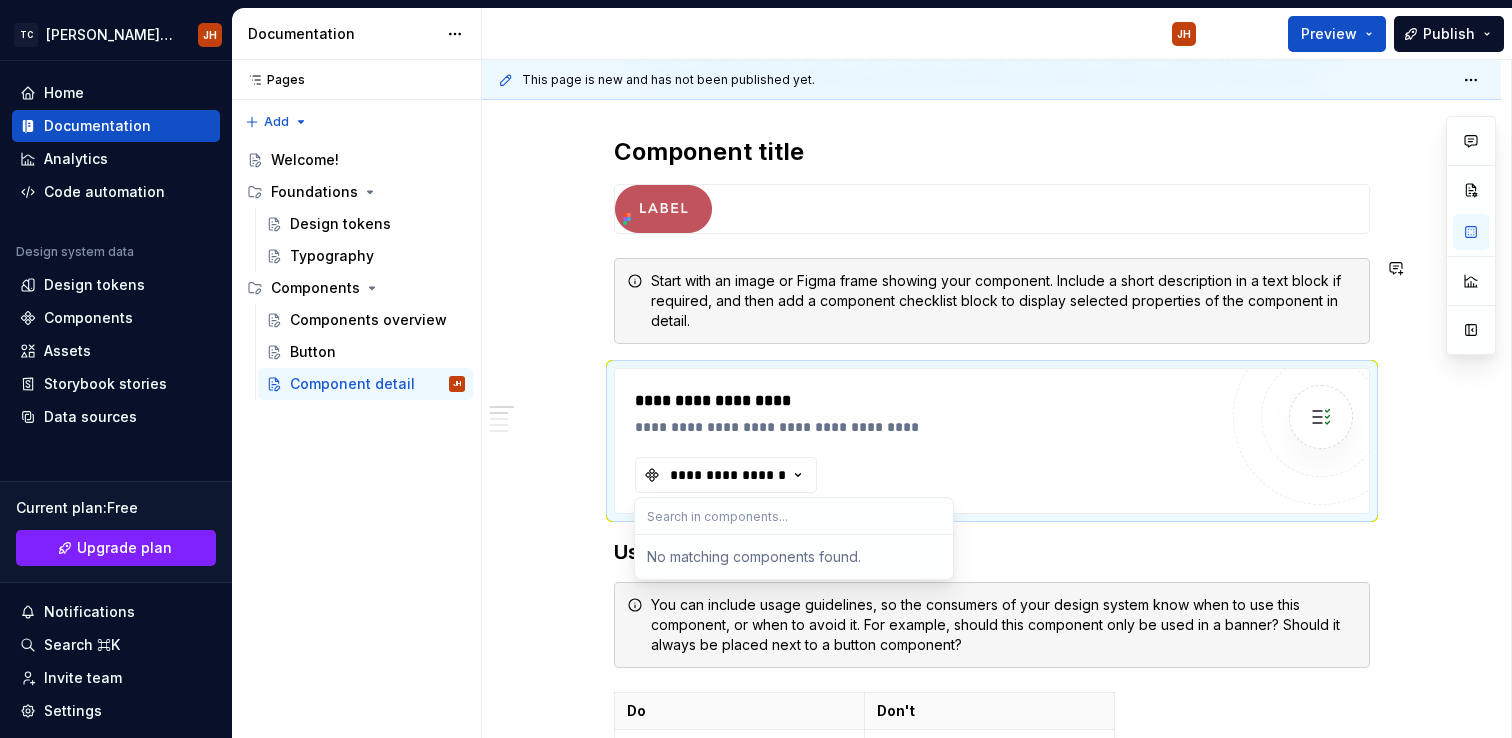 click at bounding box center [992, 209] 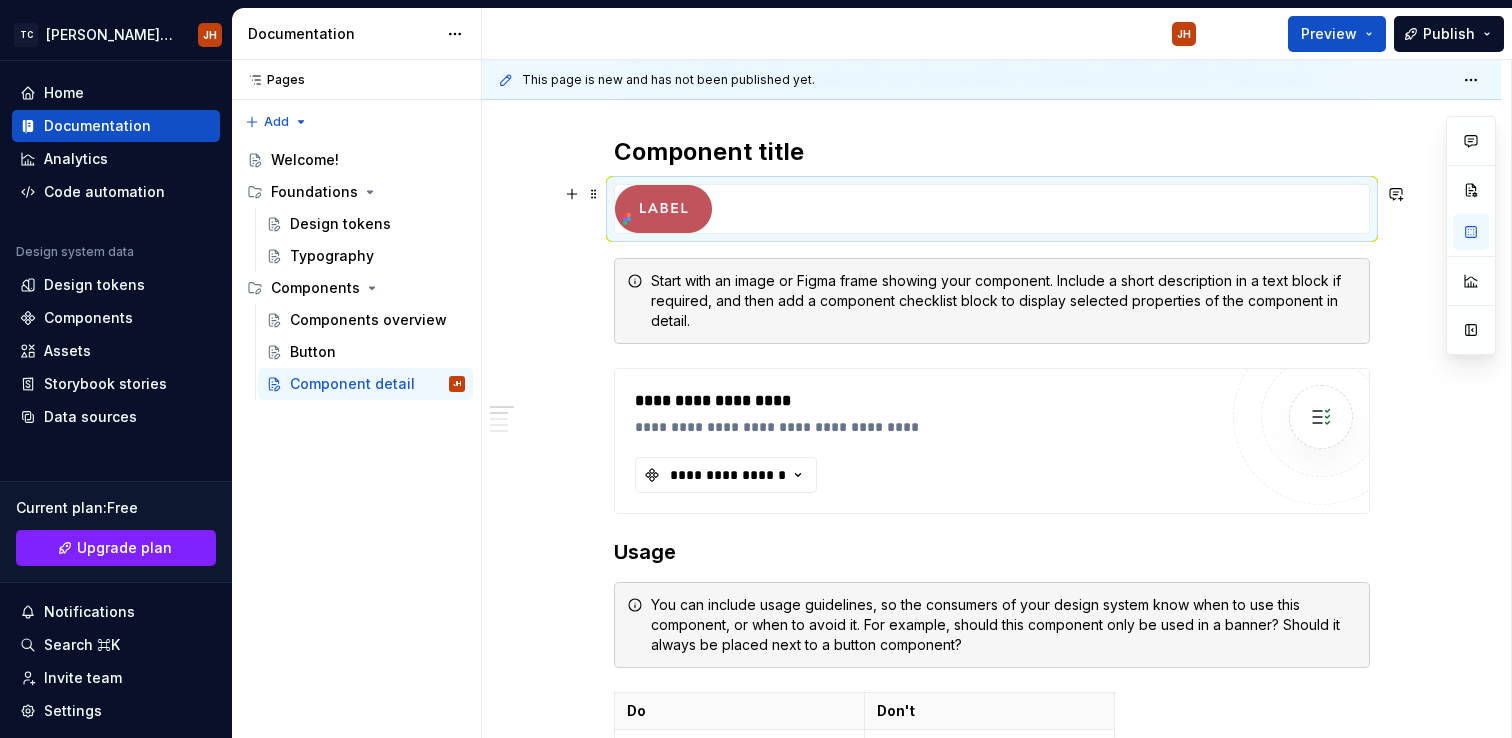 click at bounding box center (992, 209) 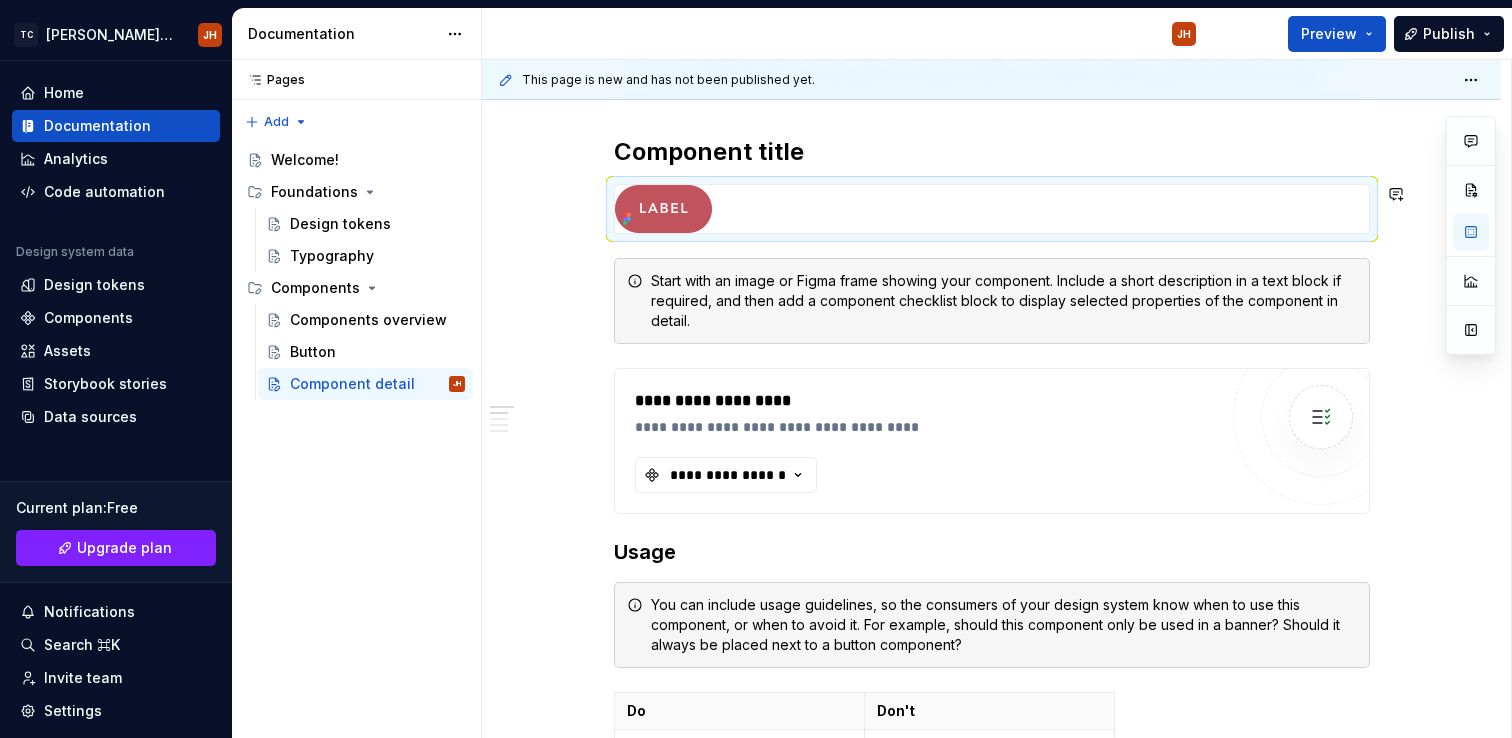 click on "**********" at bounding box center [991, 921] 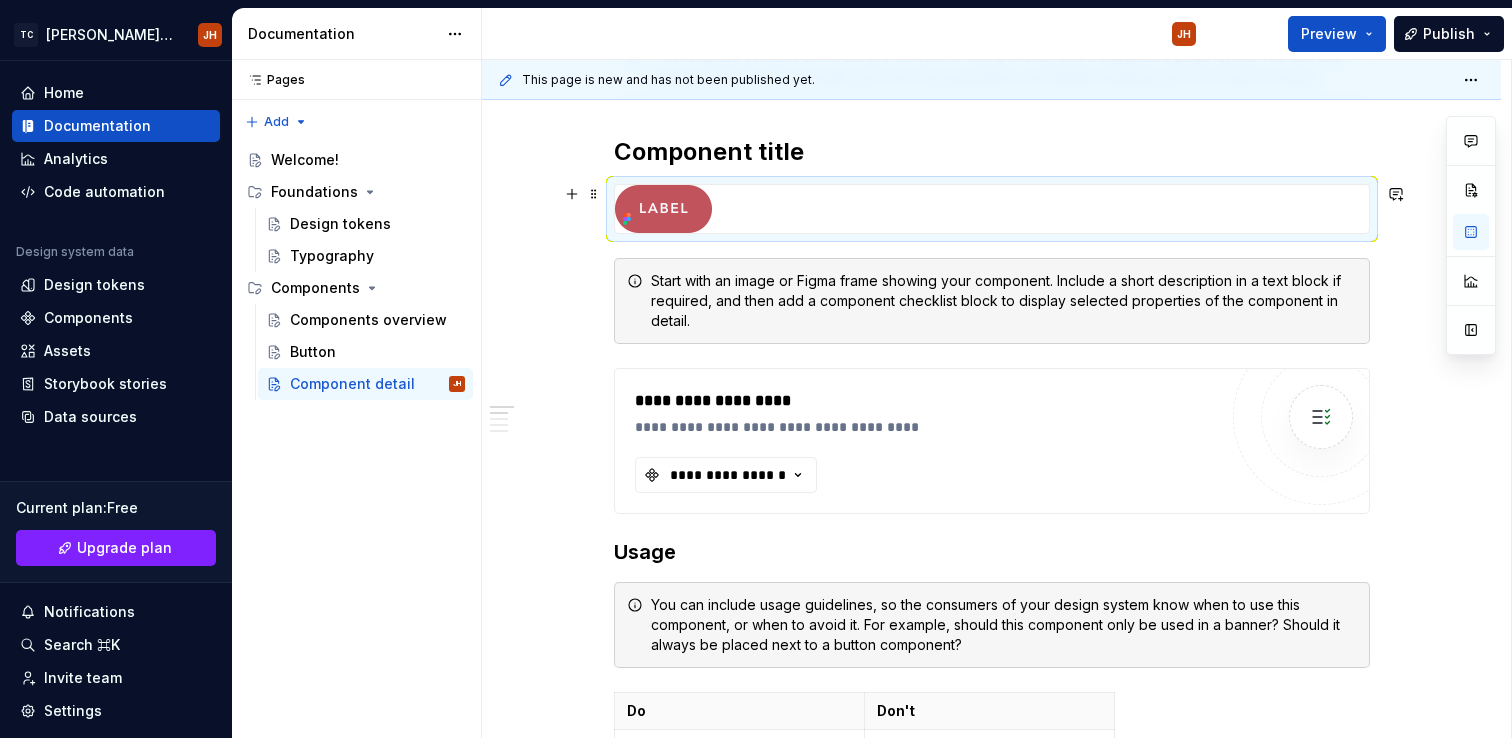 click at bounding box center [992, 209] 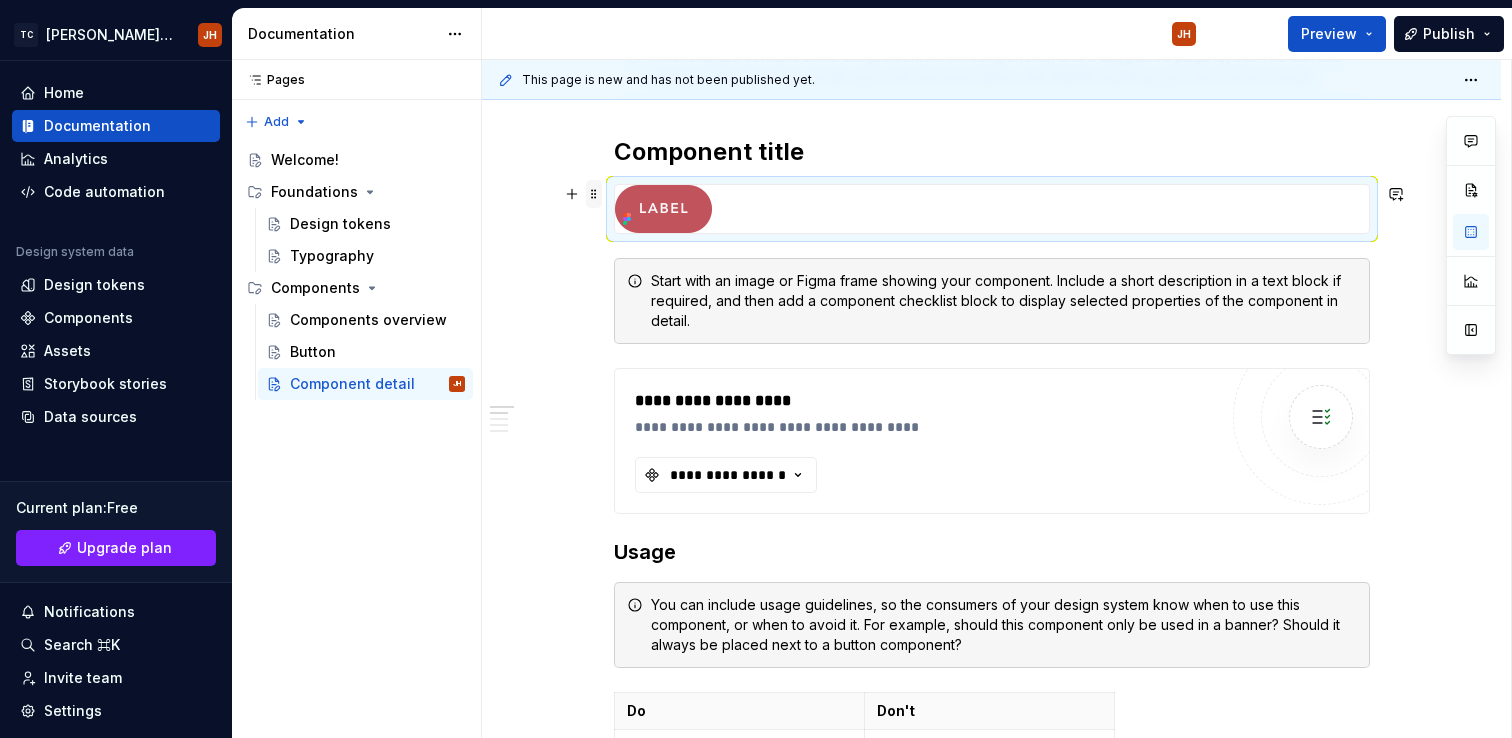 click at bounding box center [594, 194] 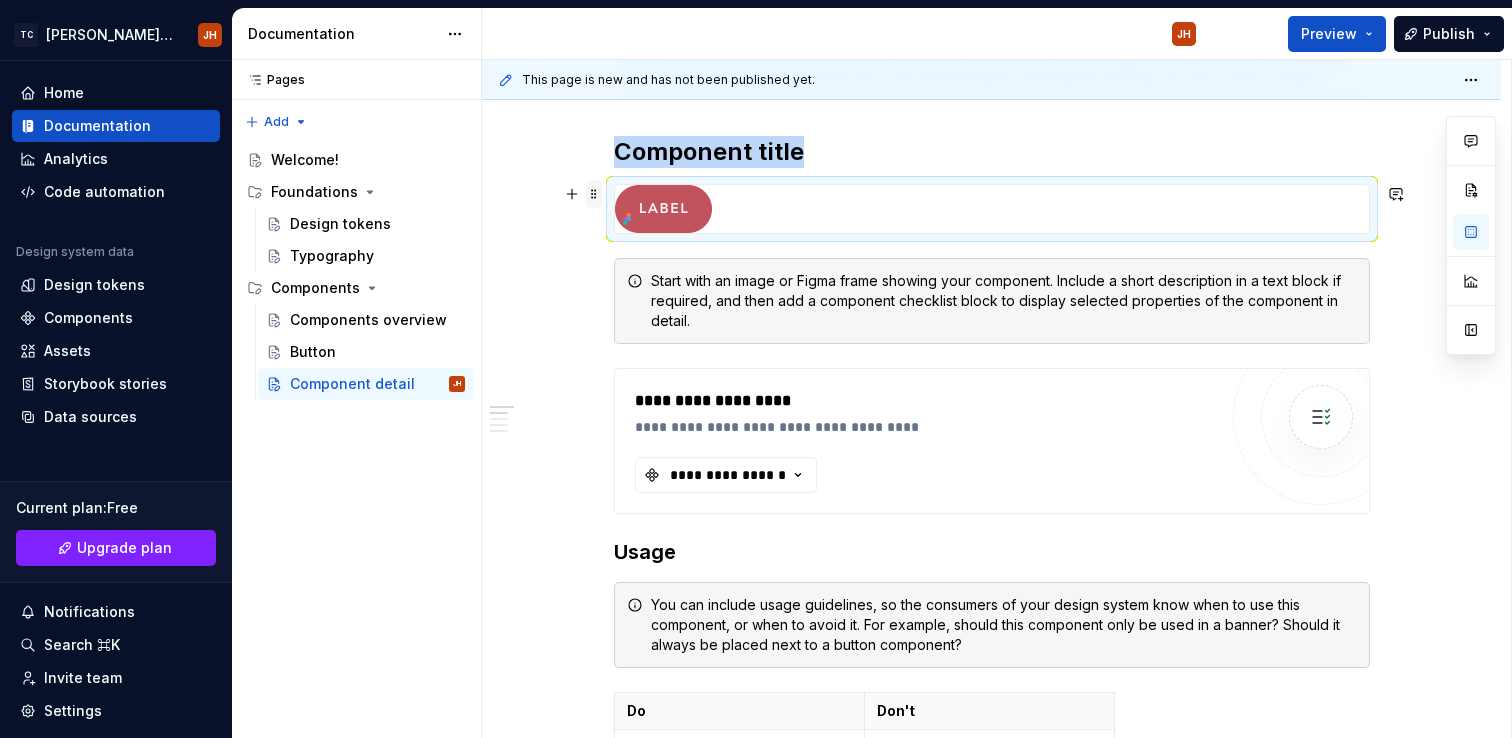 click at bounding box center [594, 194] 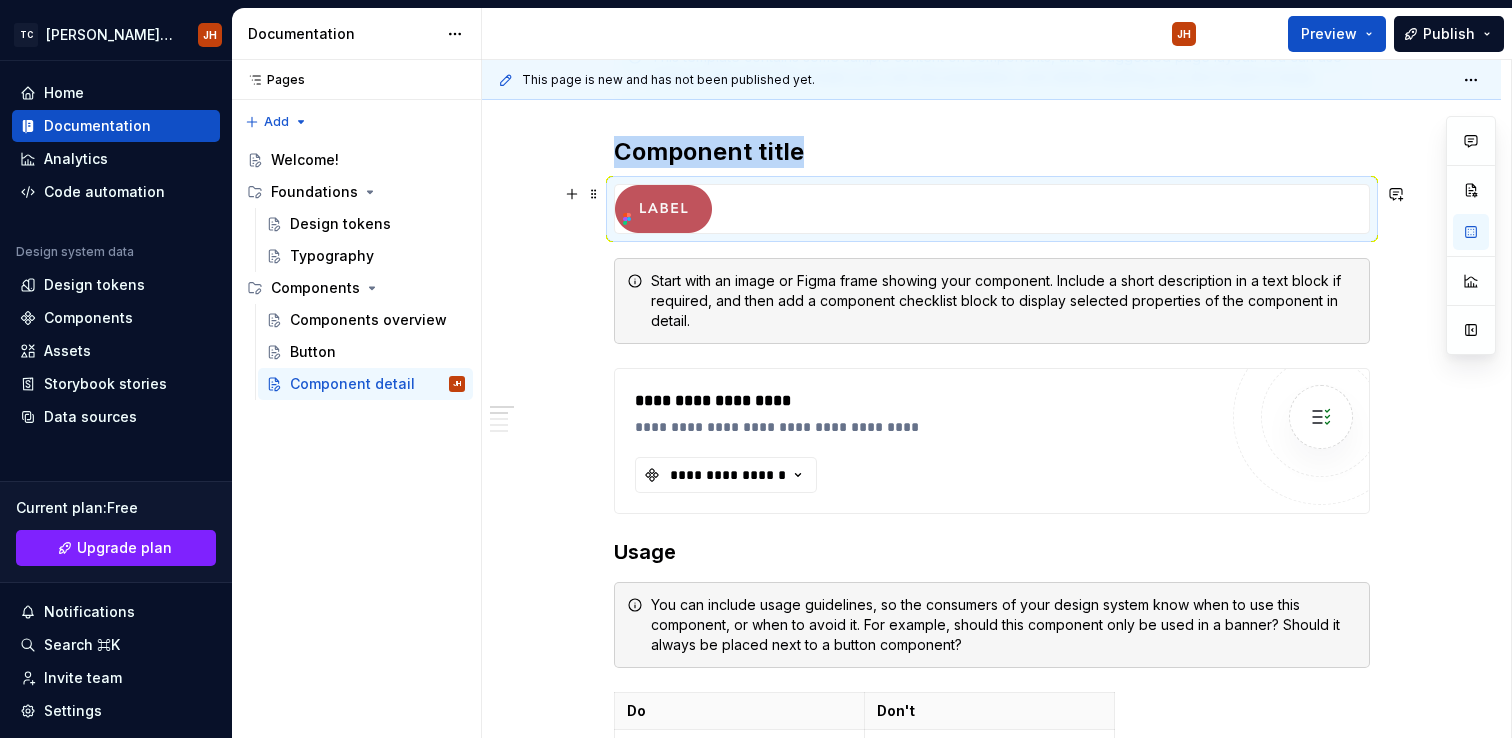 click at bounding box center (992, 209) 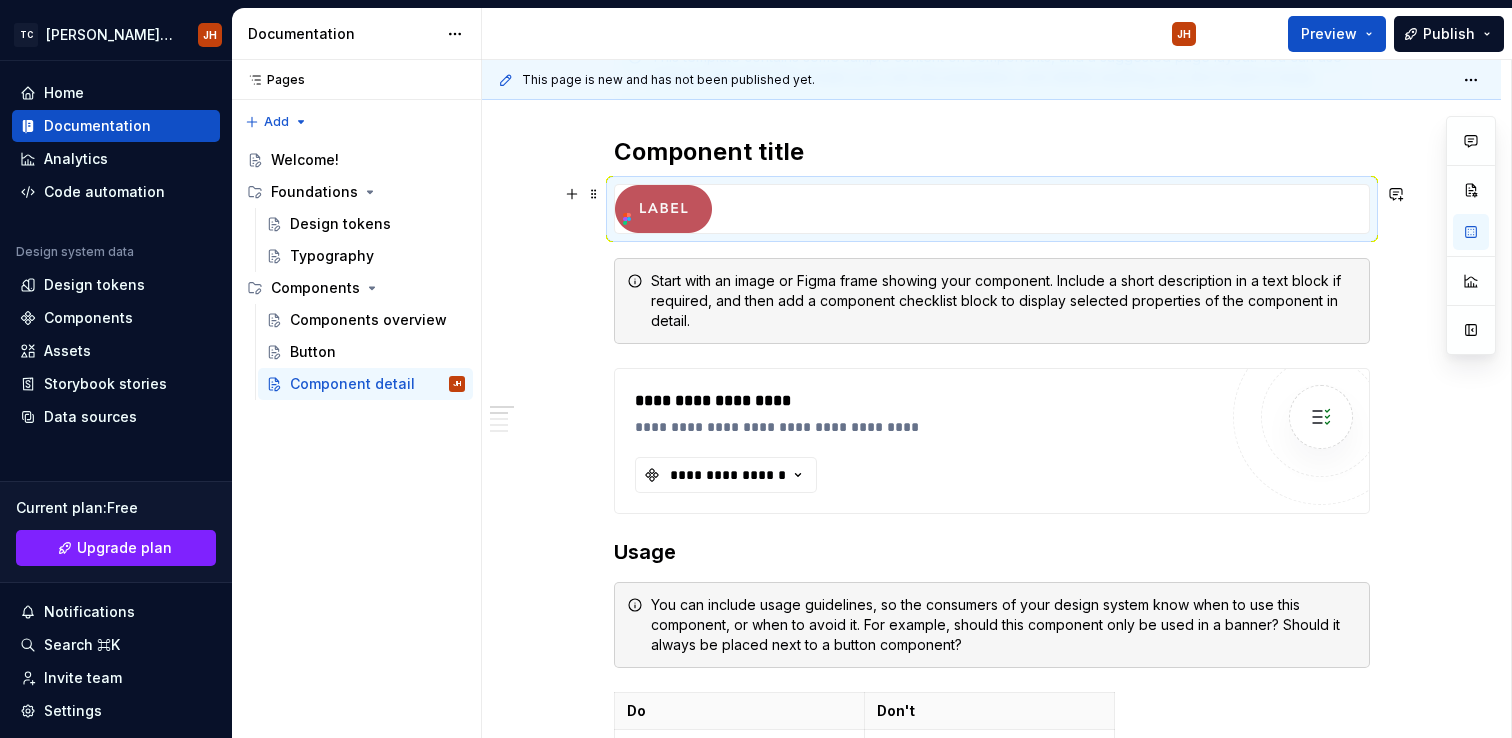 click at bounding box center (992, 209) 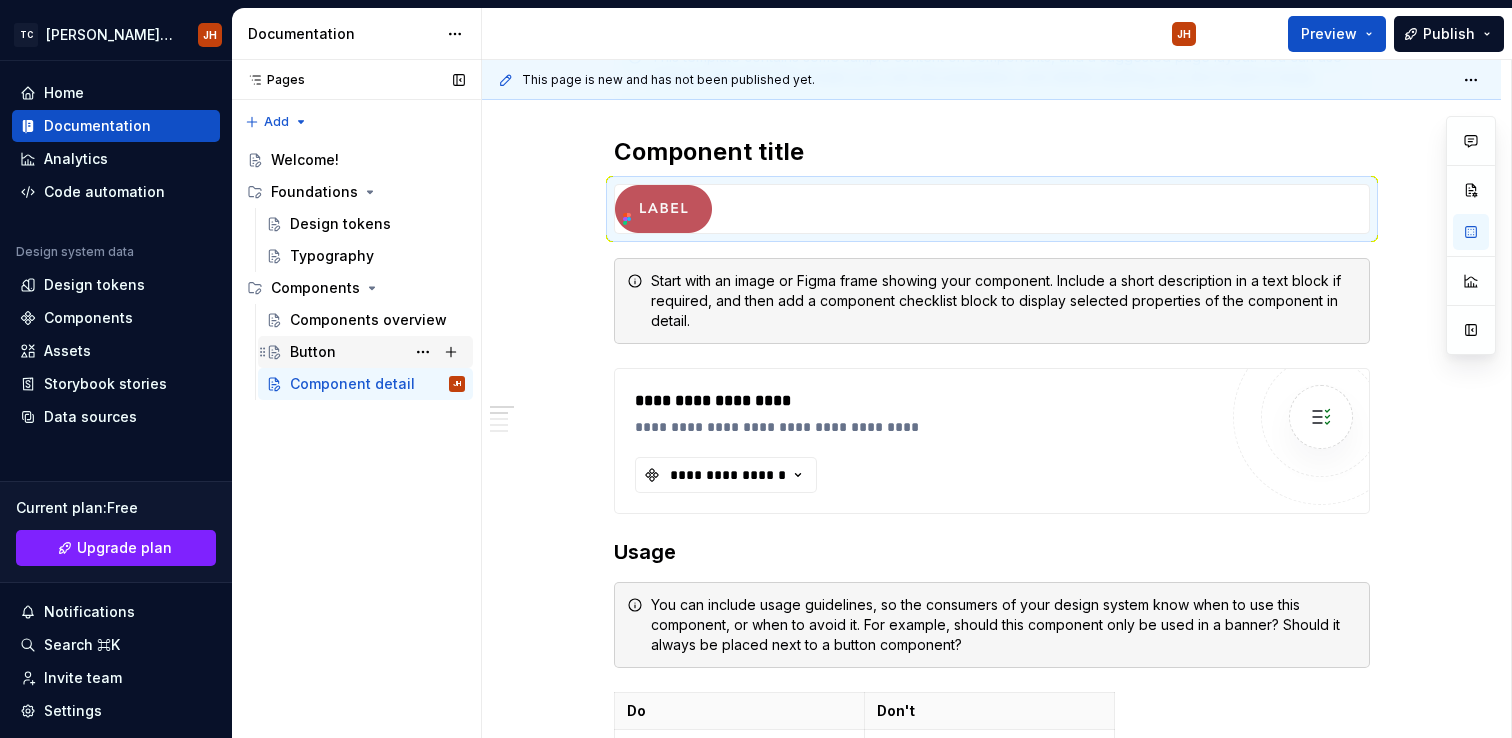 click on "Button" at bounding box center [313, 352] 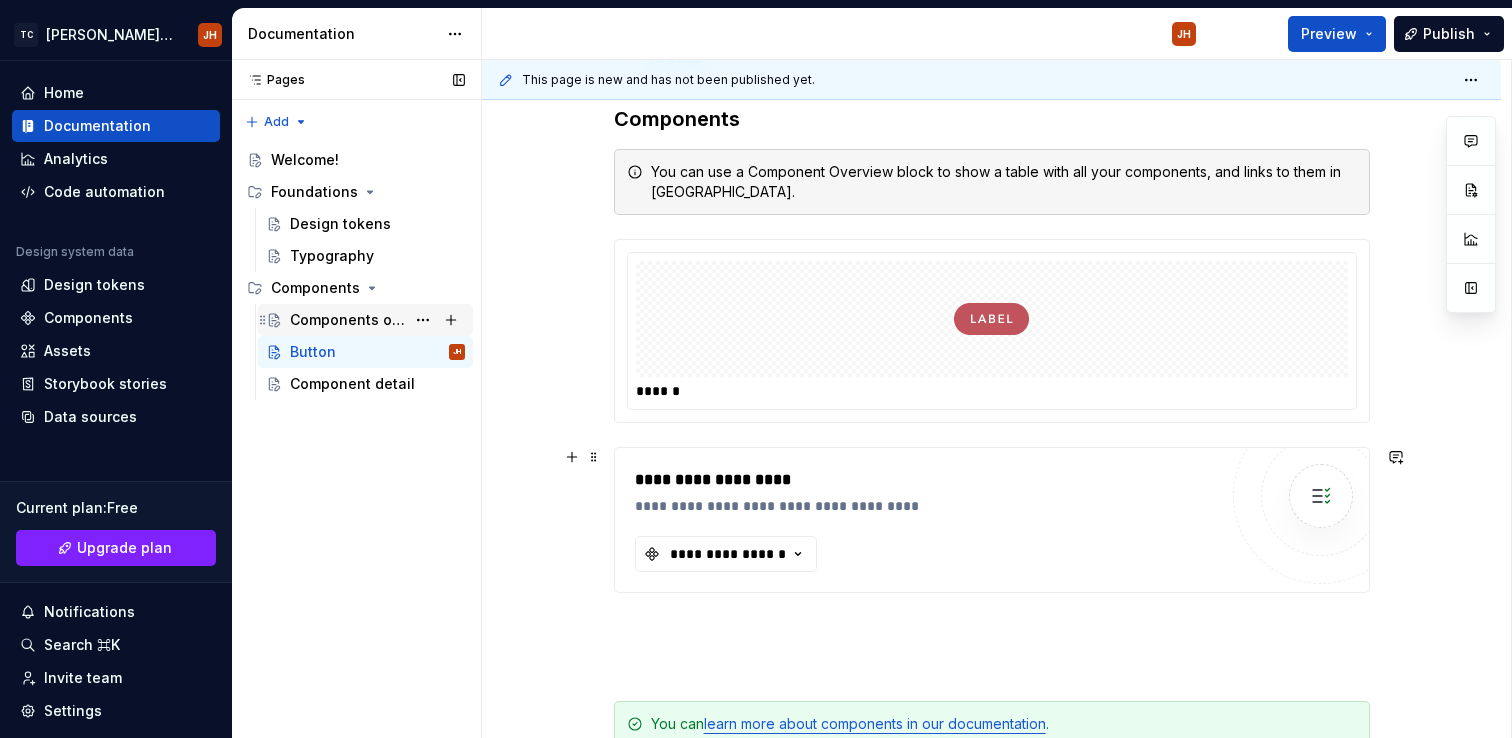 scroll, scrollTop: 317, scrollLeft: 0, axis: vertical 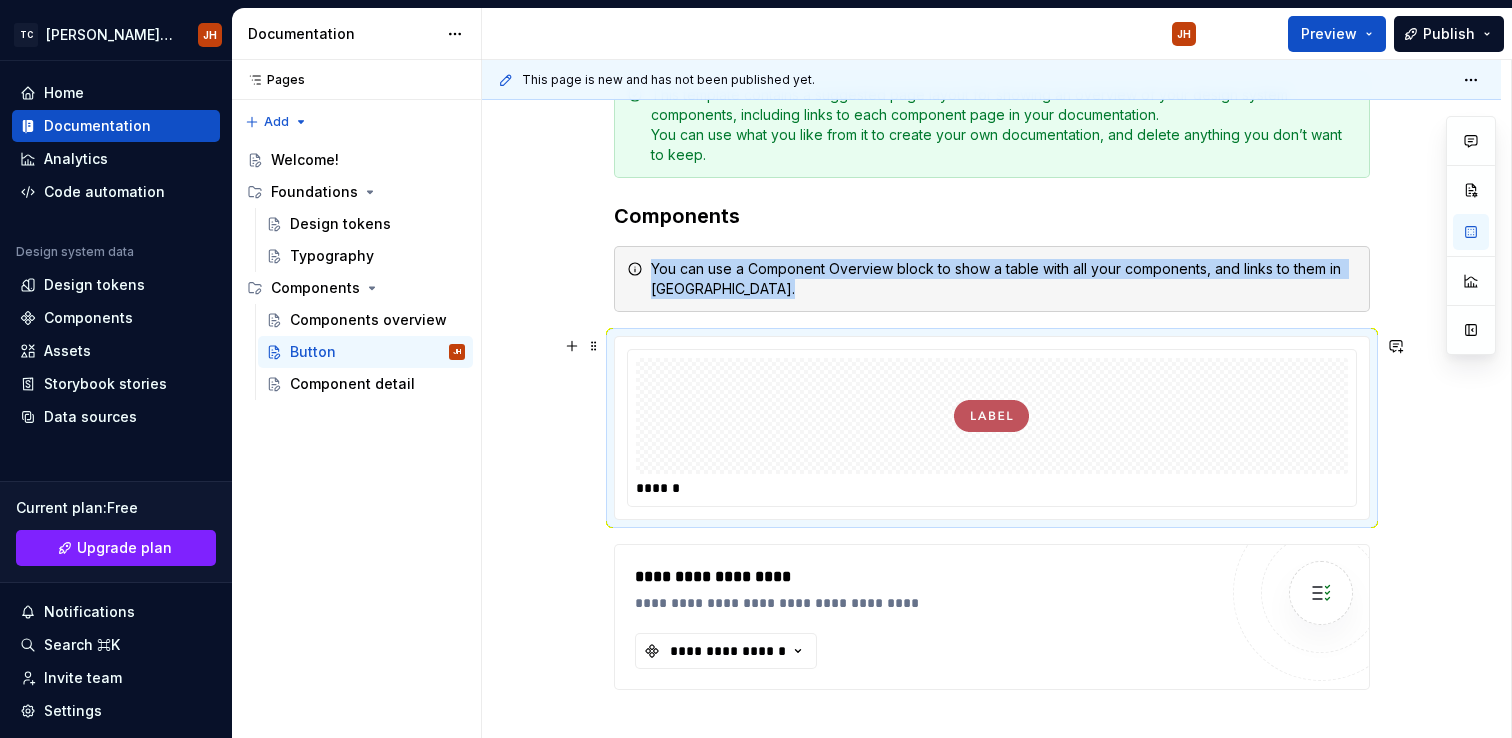 click at bounding box center [992, 416] 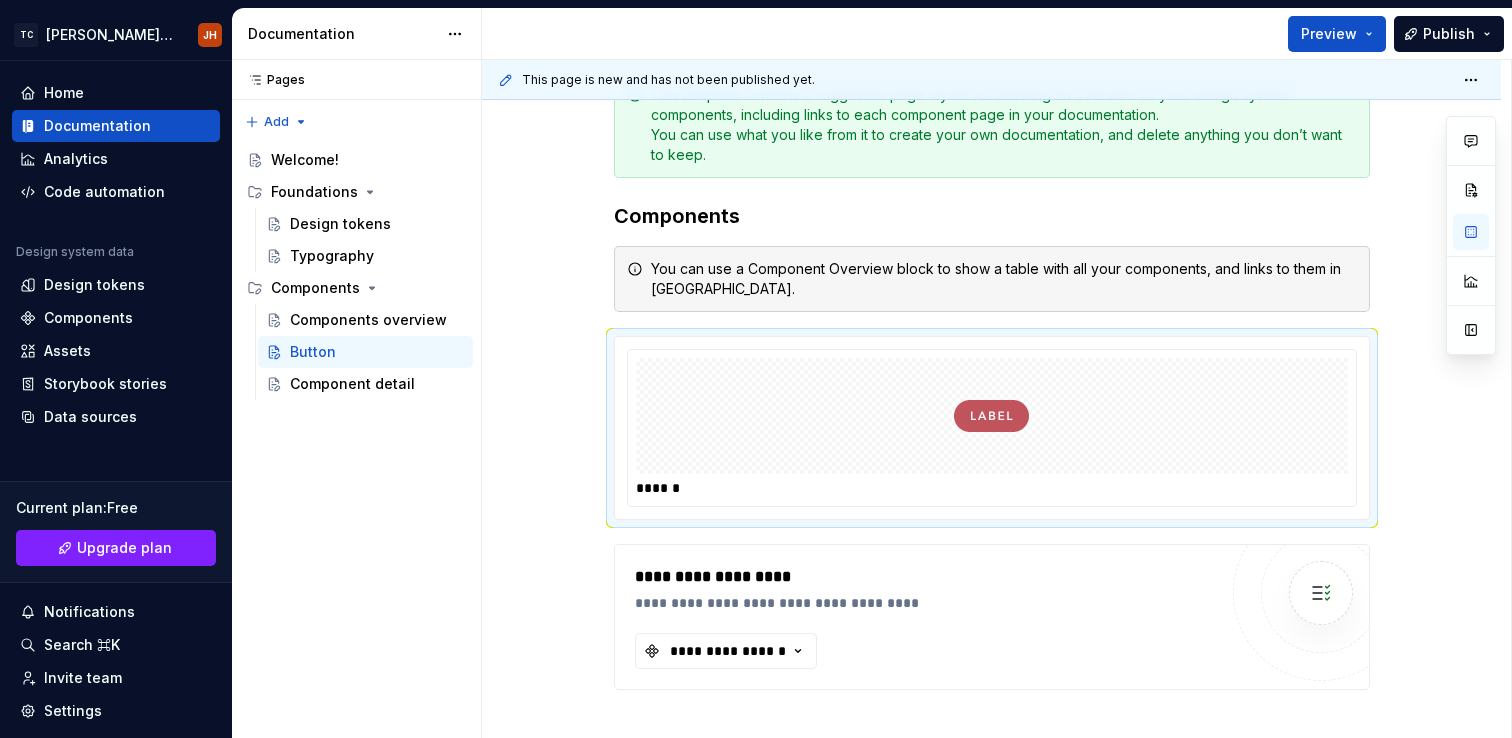 type on "*" 